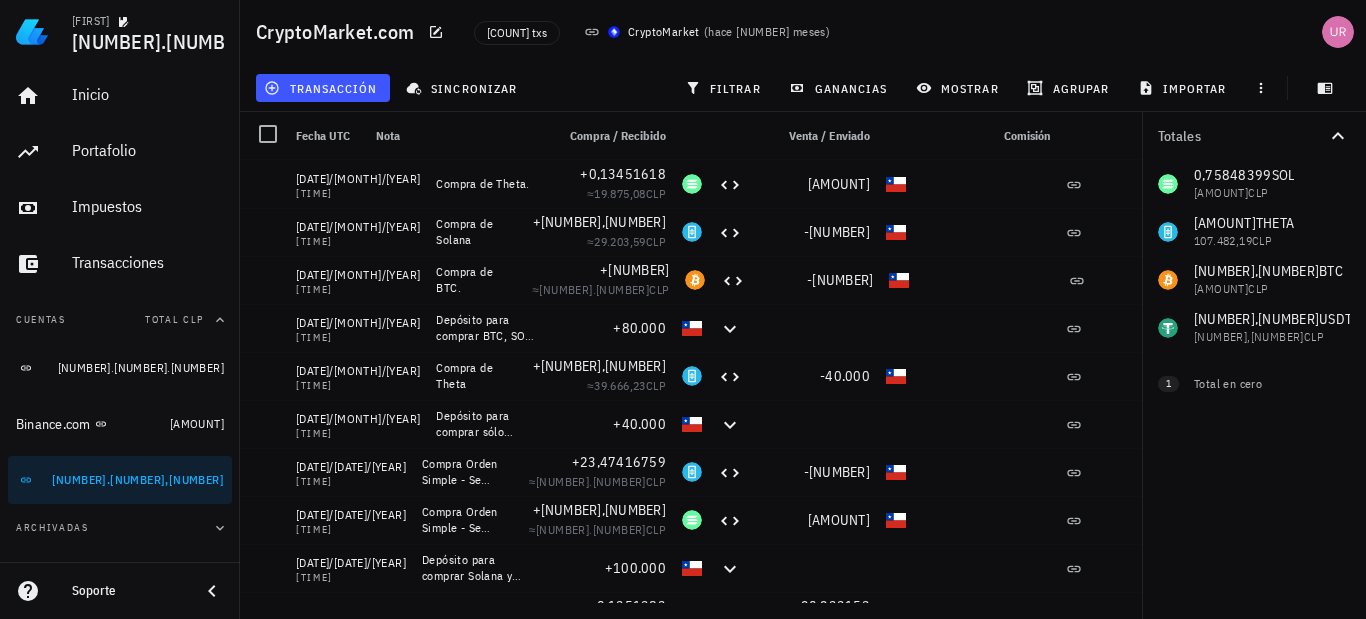 scroll, scrollTop: 0, scrollLeft: 0, axis: both 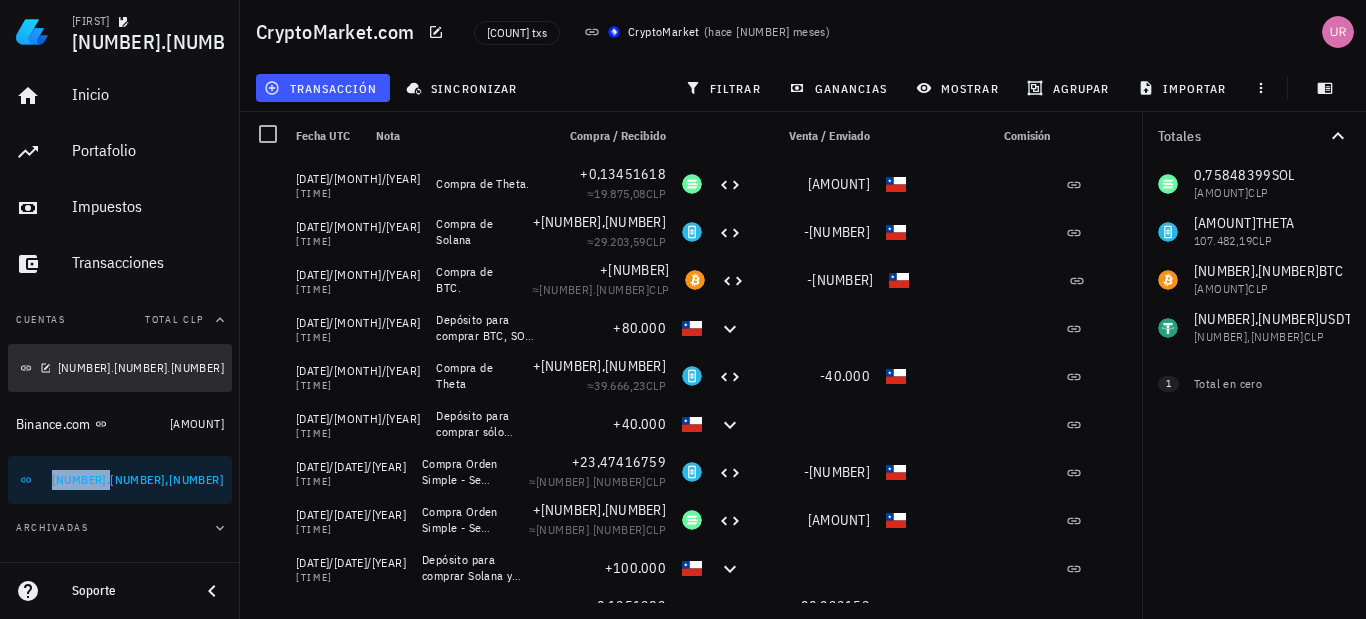 click on "Buda.com" at bounding box center [33, 368] 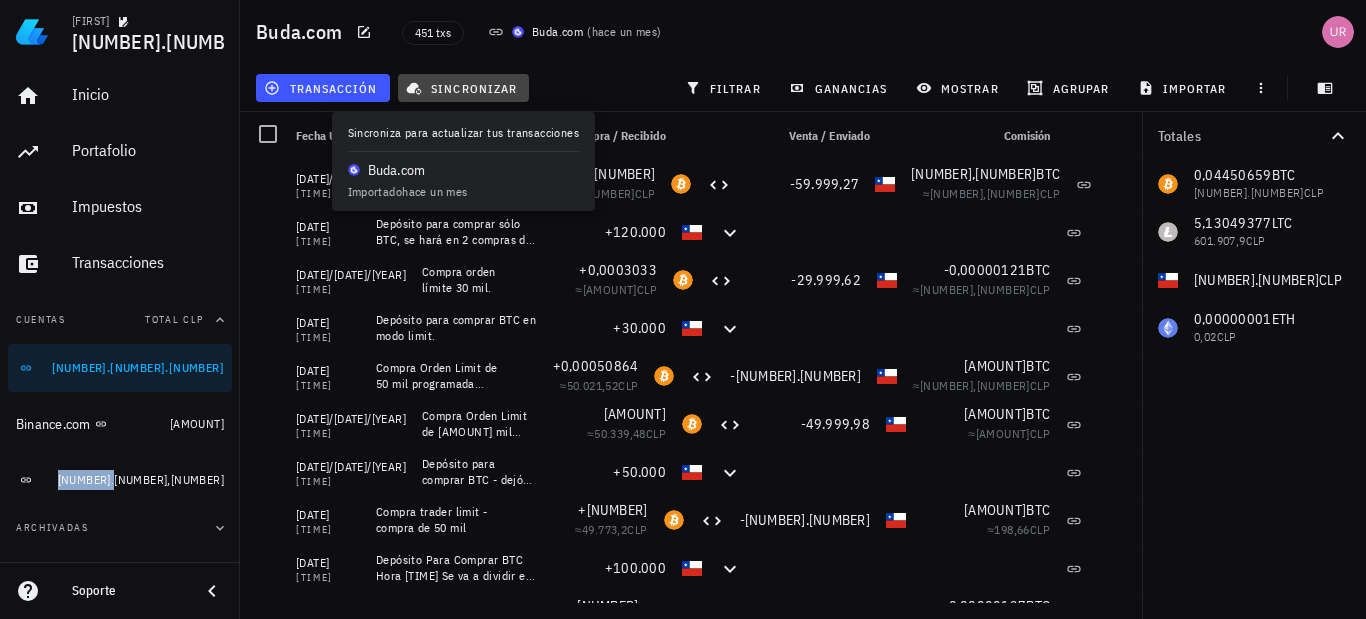 click on "sincronizar" at bounding box center (464, 88) 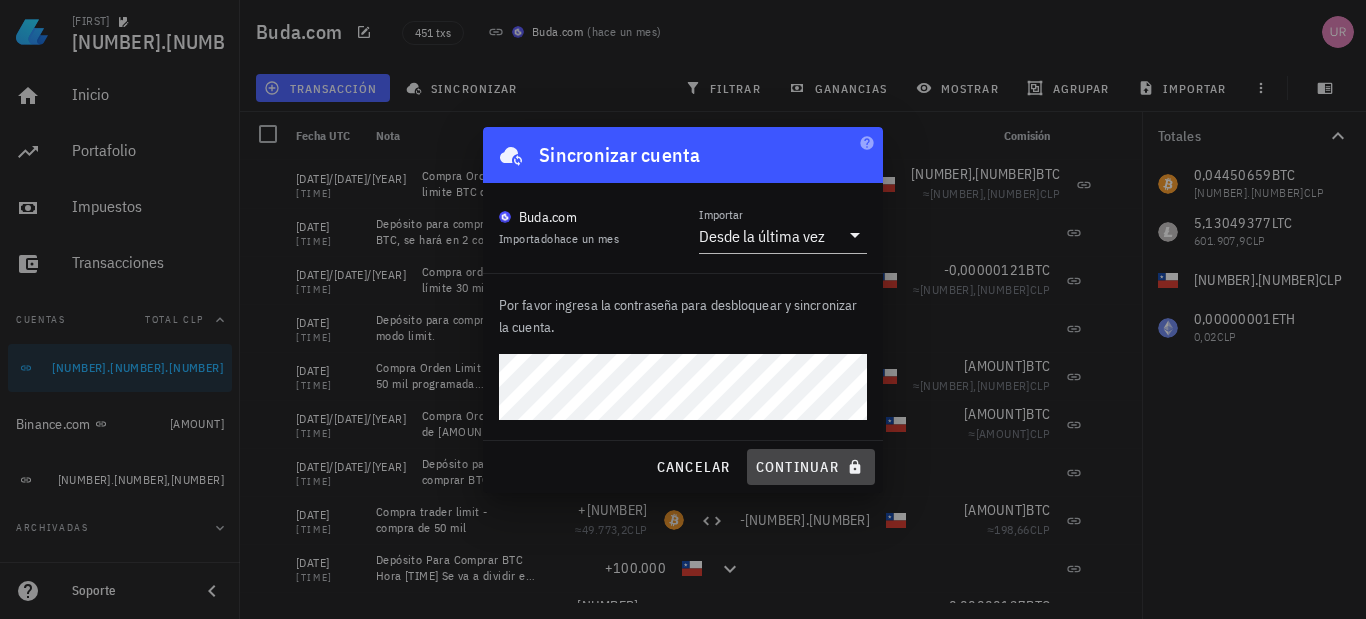 click on "continuar" at bounding box center (811, 467) 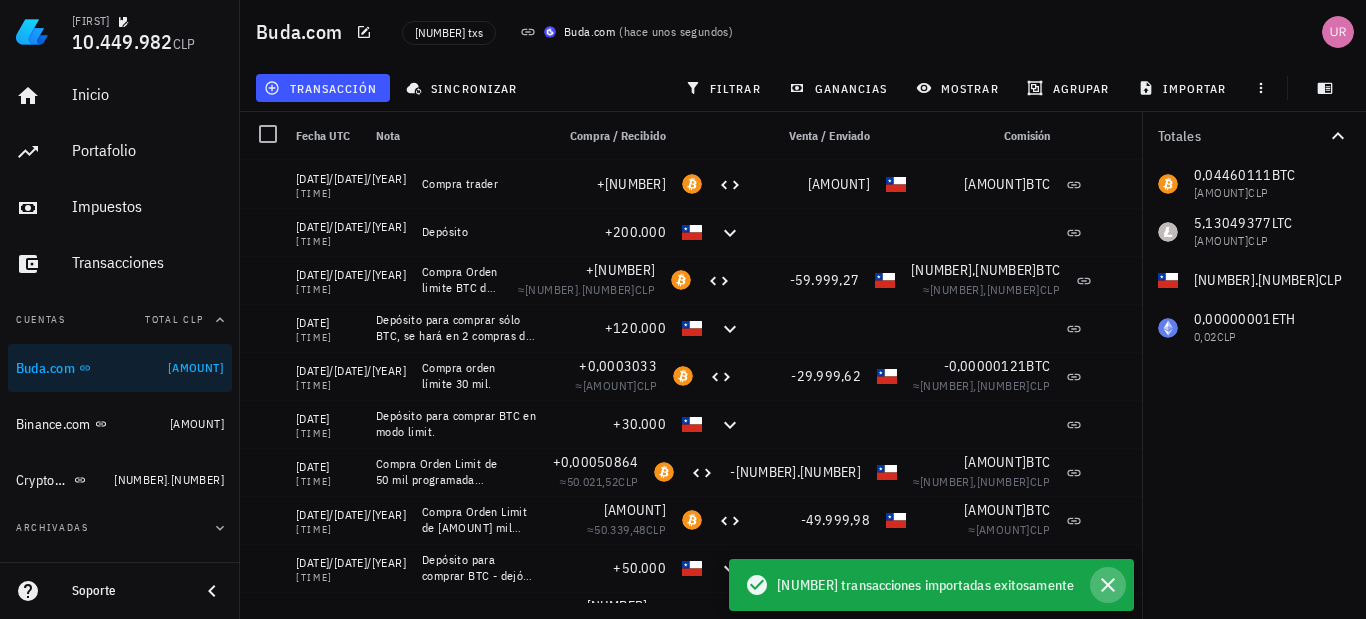 click 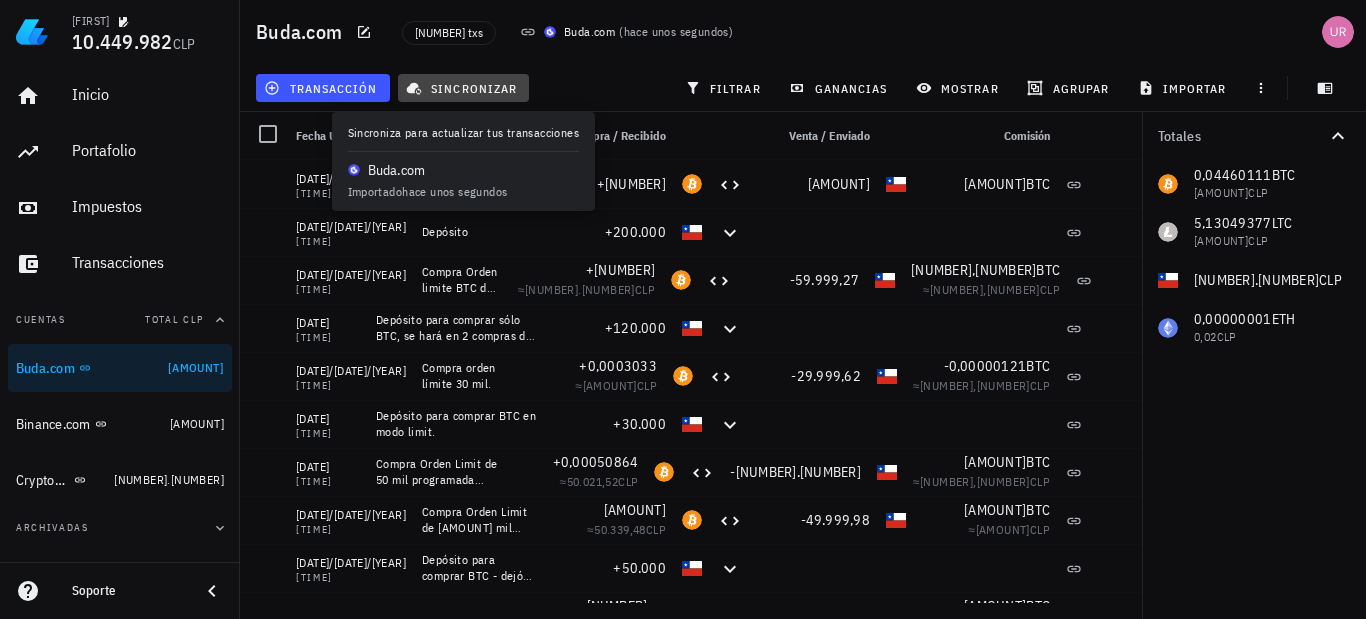 click on "sincronizar" at bounding box center [463, 88] 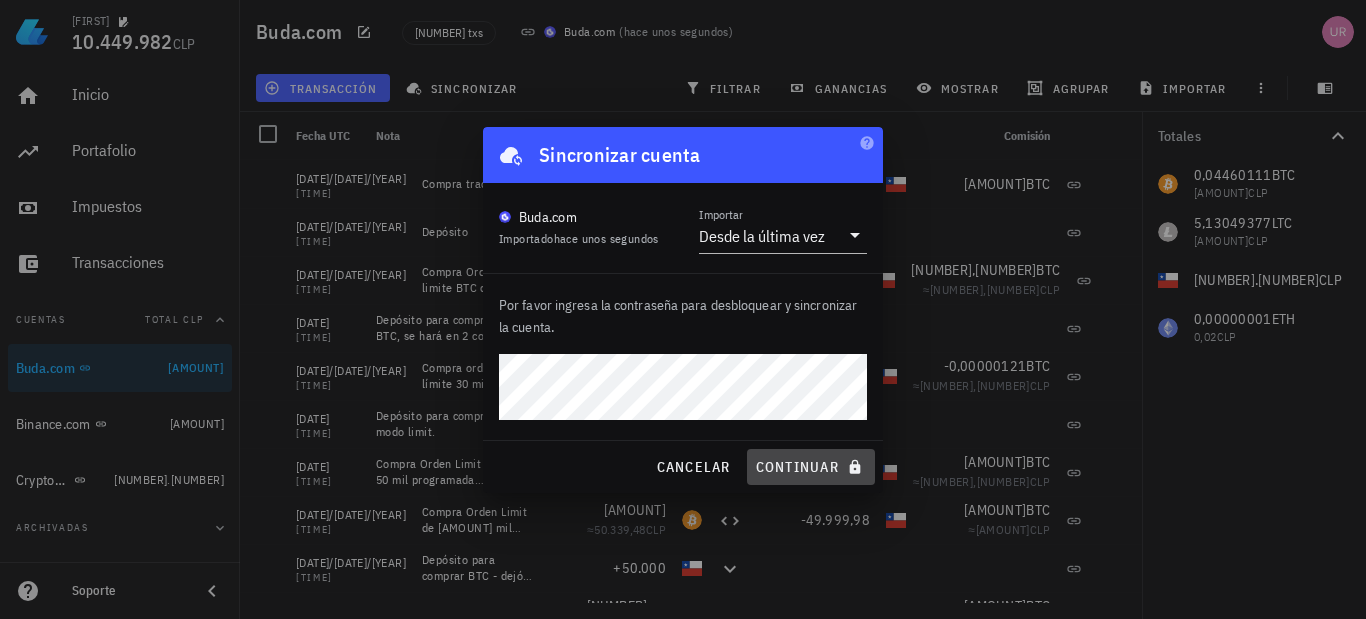 click on "continuar" at bounding box center (811, 467) 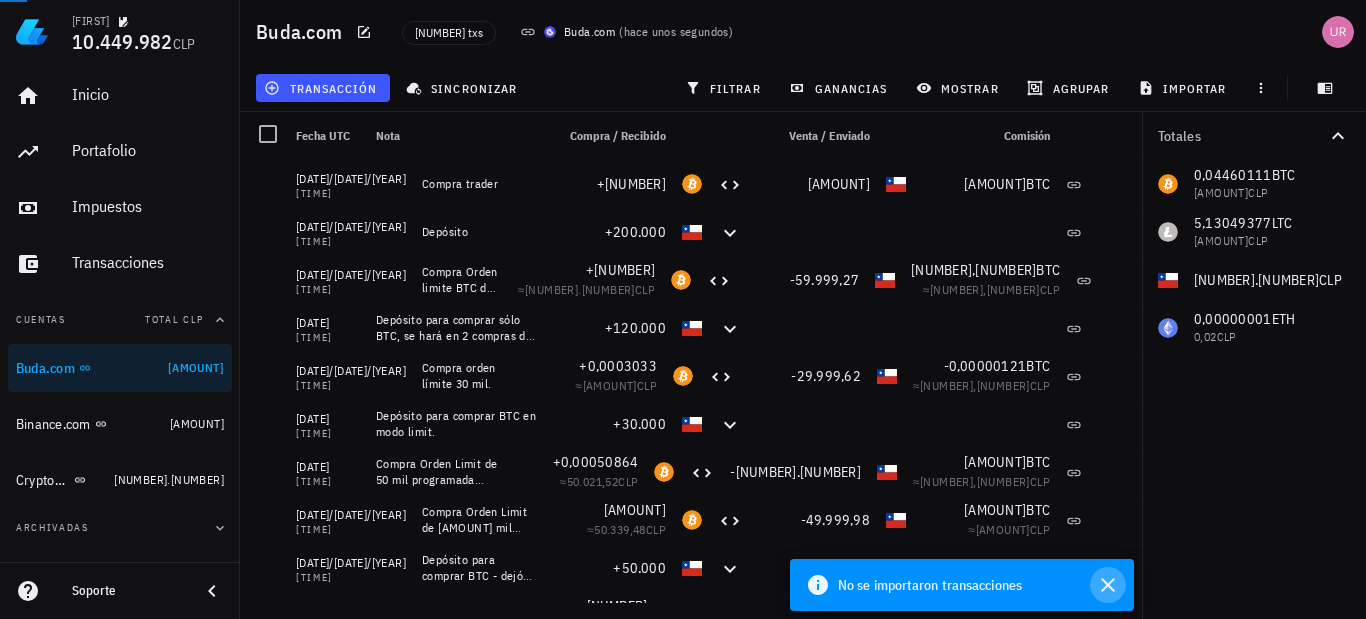 click 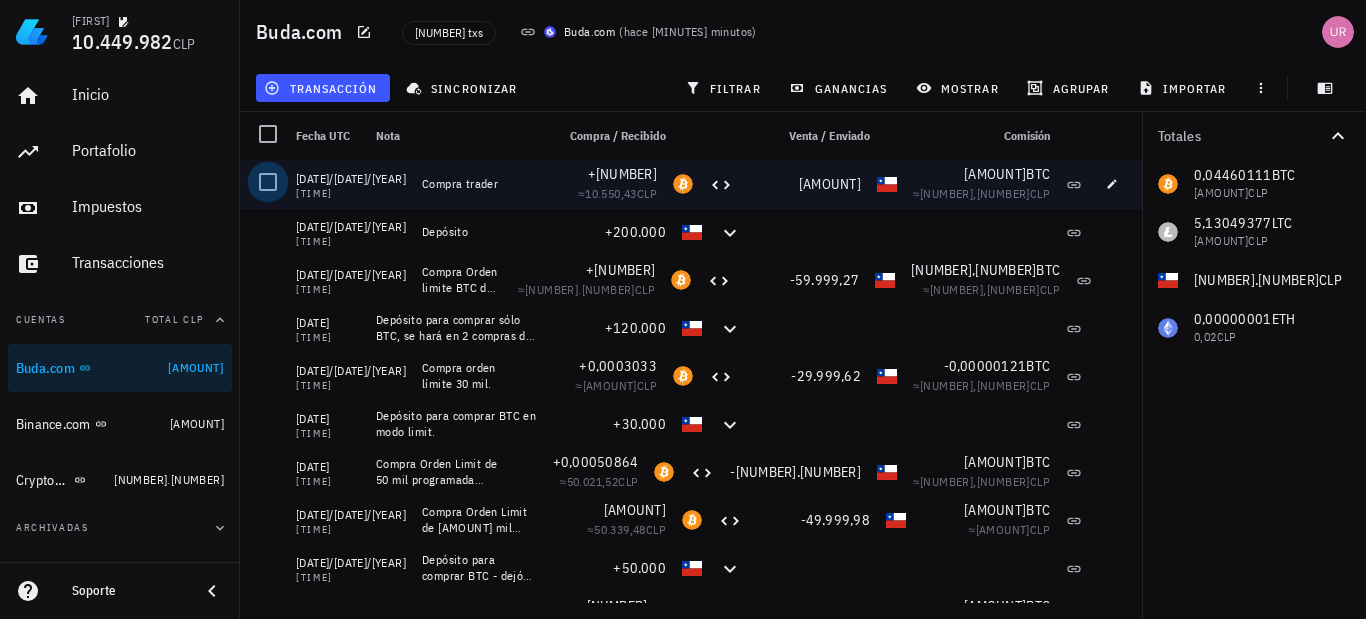 drag, startPoint x: 268, startPoint y: 174, endPoint x: 289, endPoint y: 161, distance: 24.698177 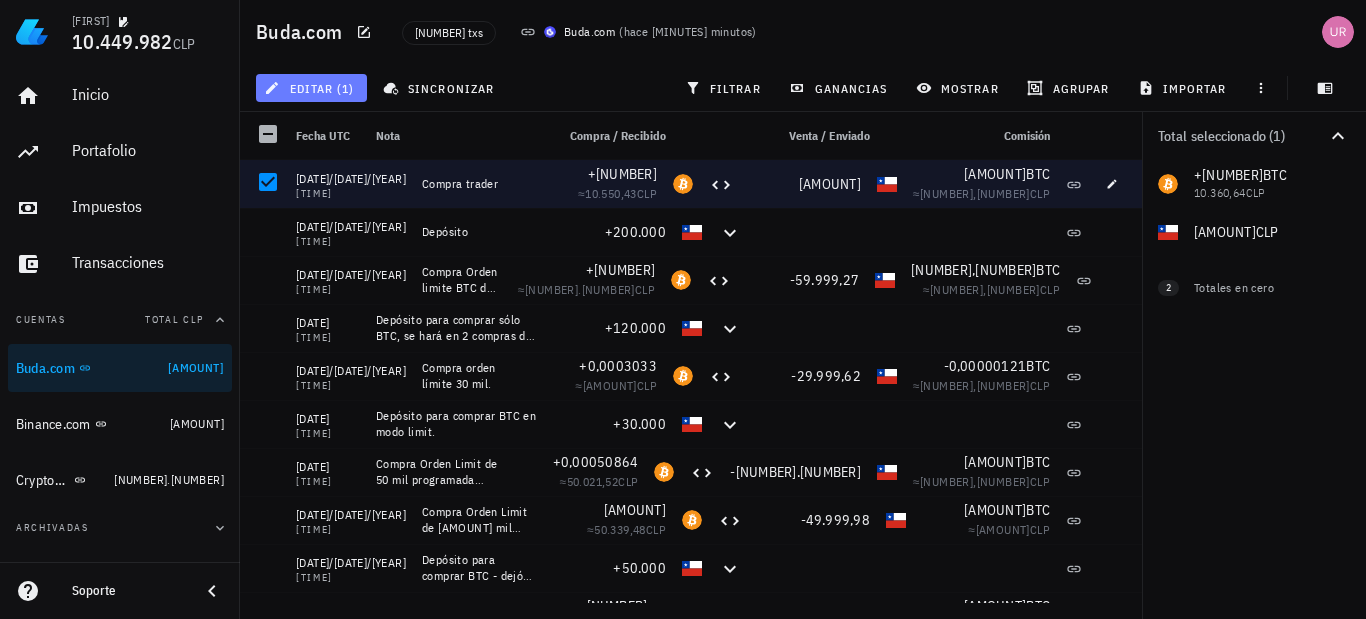 click on "editar (1)" at bounding box center [311, 88] 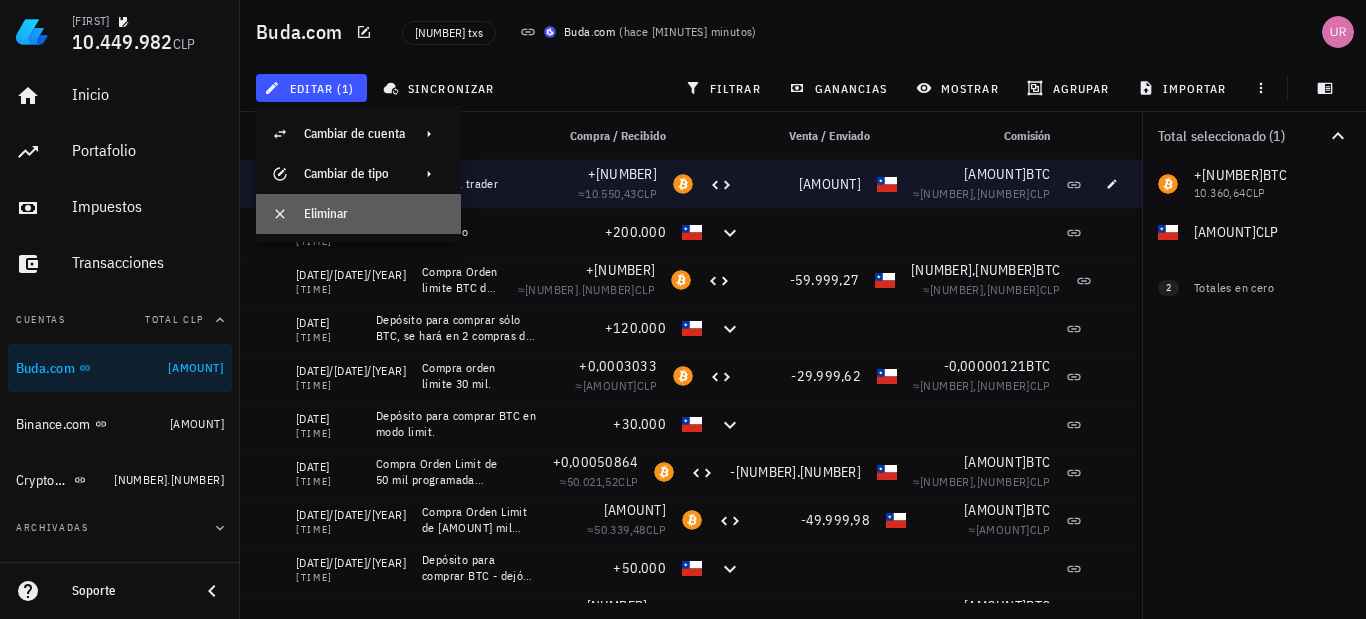 drag, startPoint x: 350, startPoint y: 212, endPoint x: 556, endPoint y: 165, distance: 211.29364 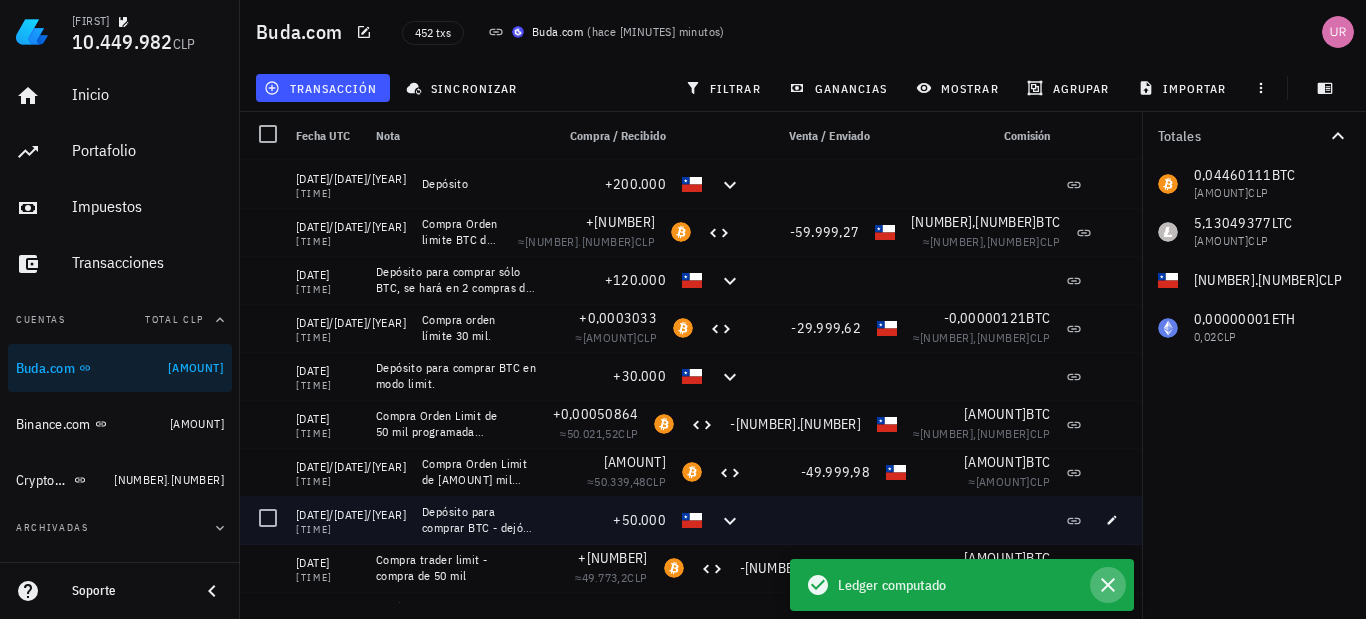 click 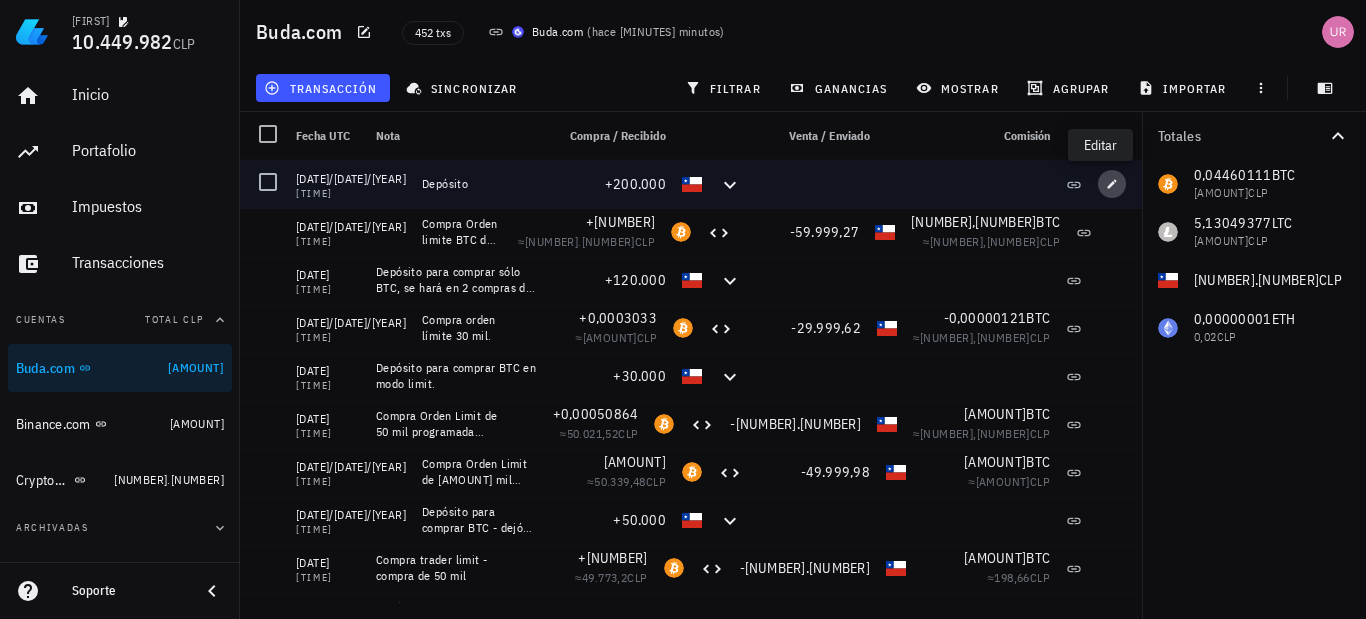 click 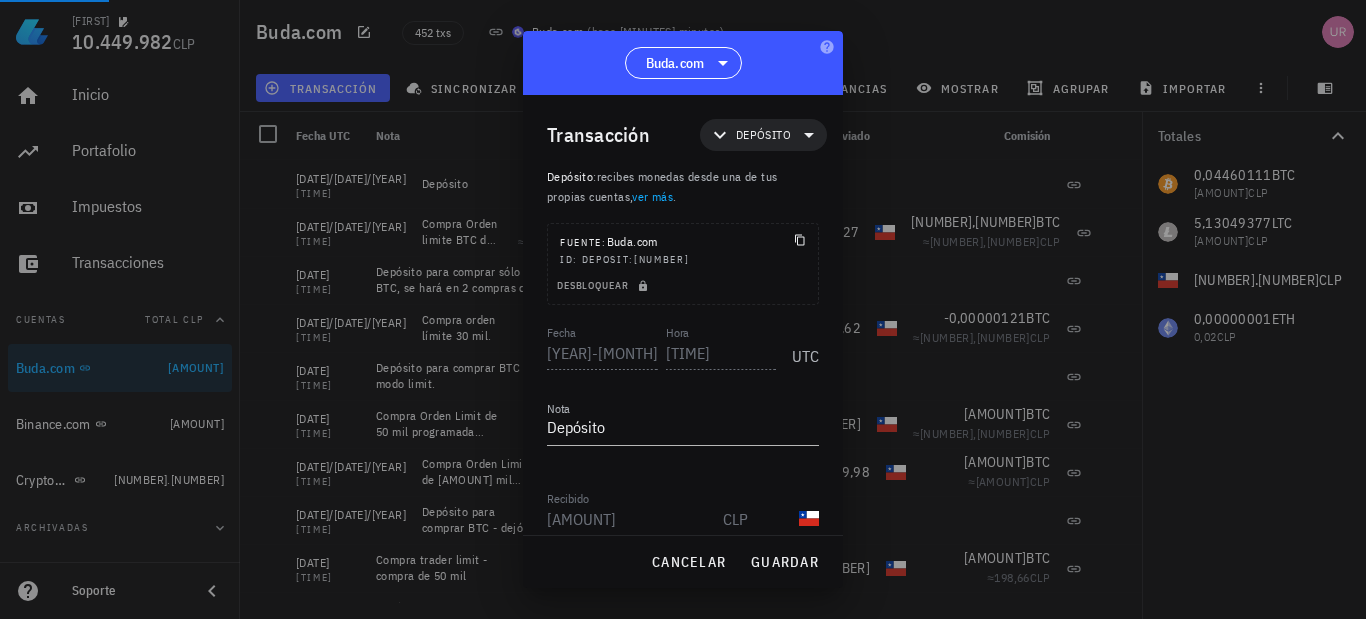 click on "Depósito" at bounding box center [683, 429] 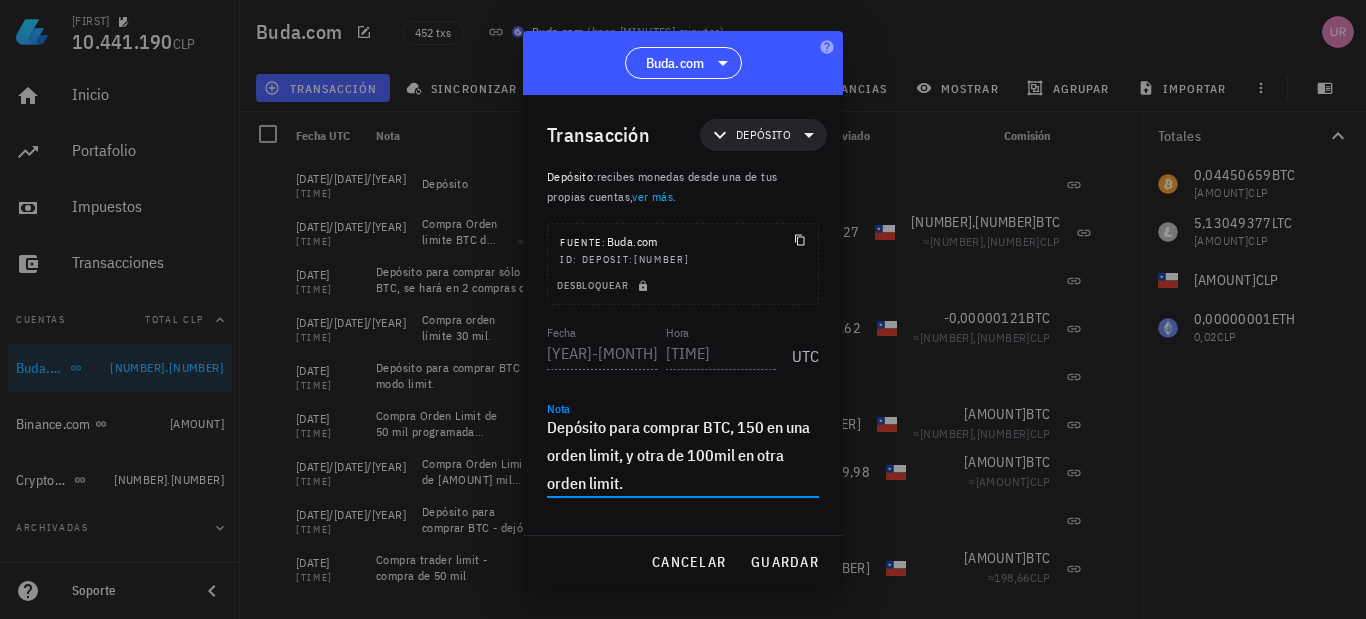click on "Depósito para comprar BTC, 150 en una orden limit, y otra de 100mil en otra orden limit." at bounding box center (683, 455) 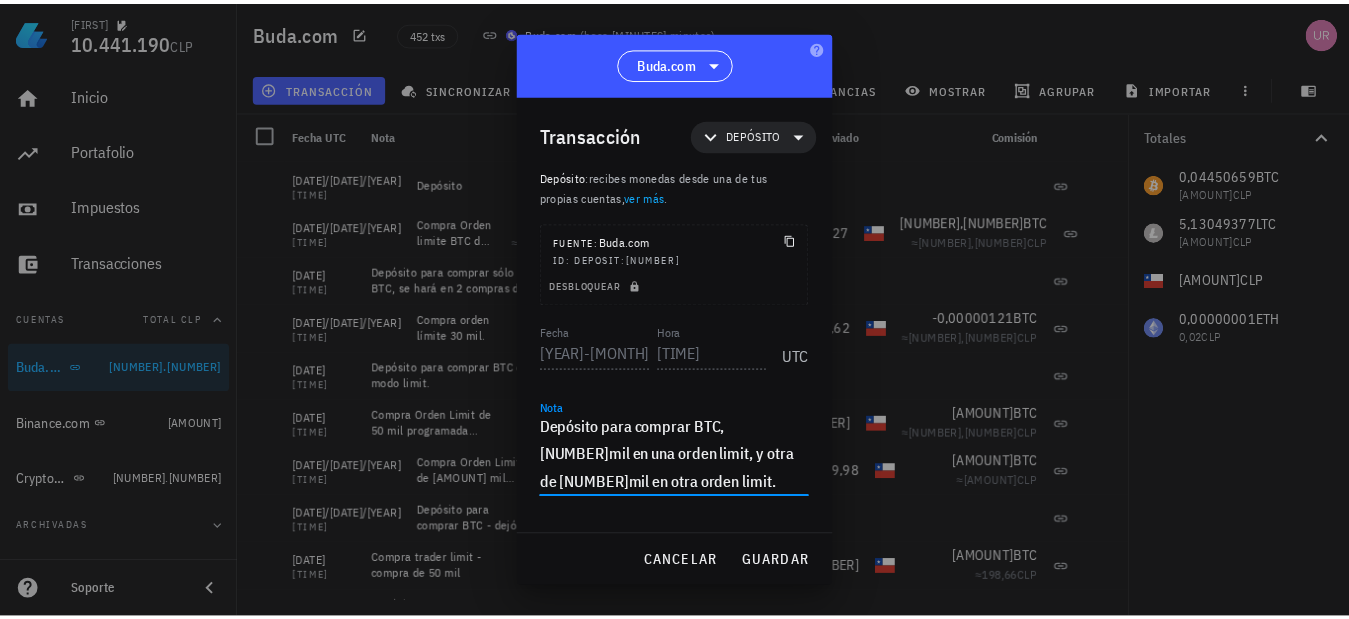 scroll, scrollTop: 100, scrollLeft: 0, axis: vertical 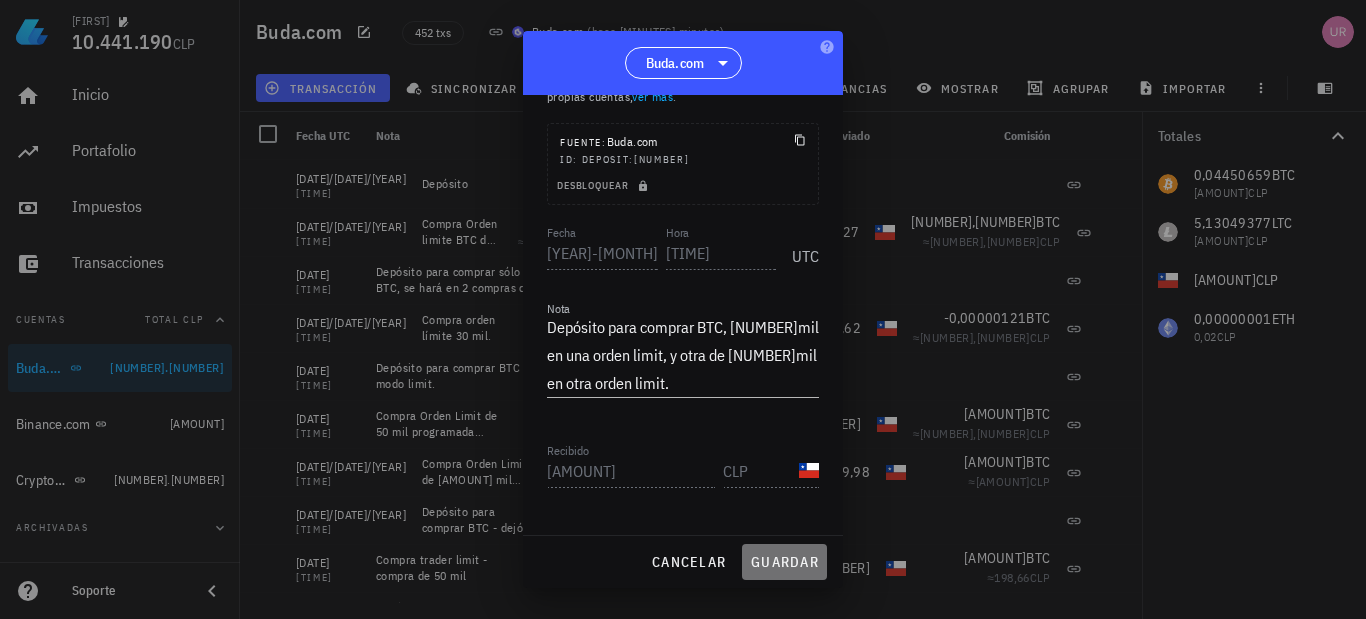 click on "guardar" at bounding box center (784, 562) 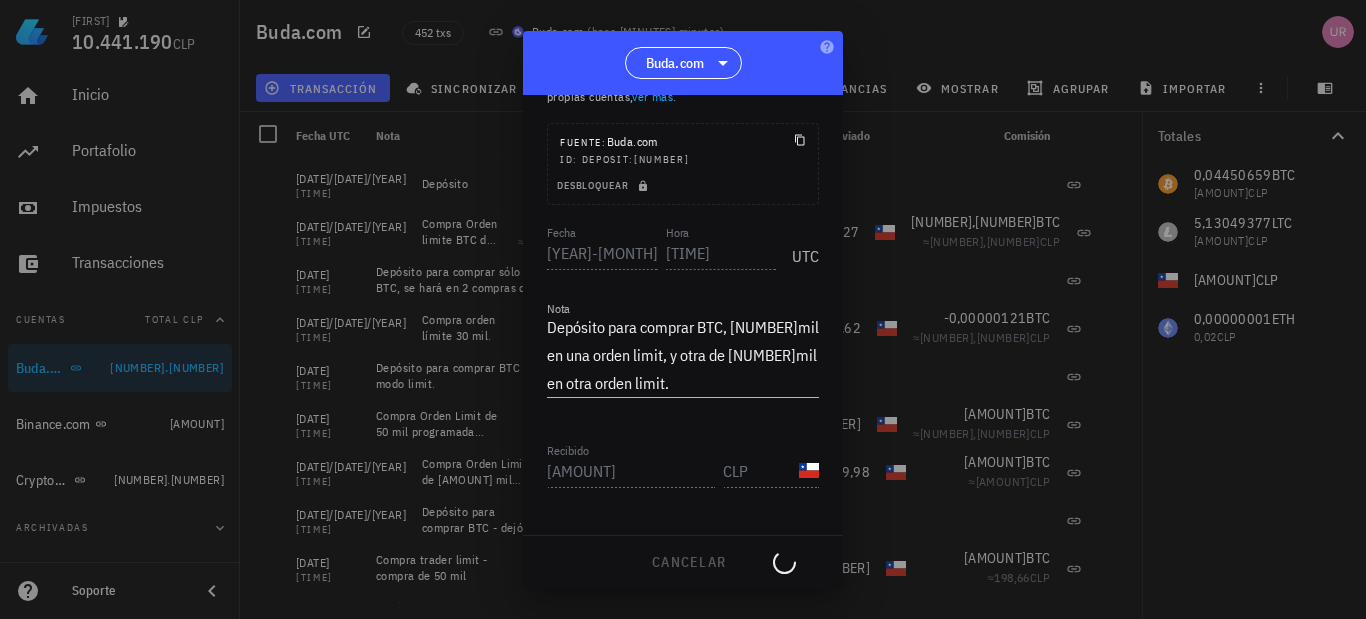 type on "Depósito" 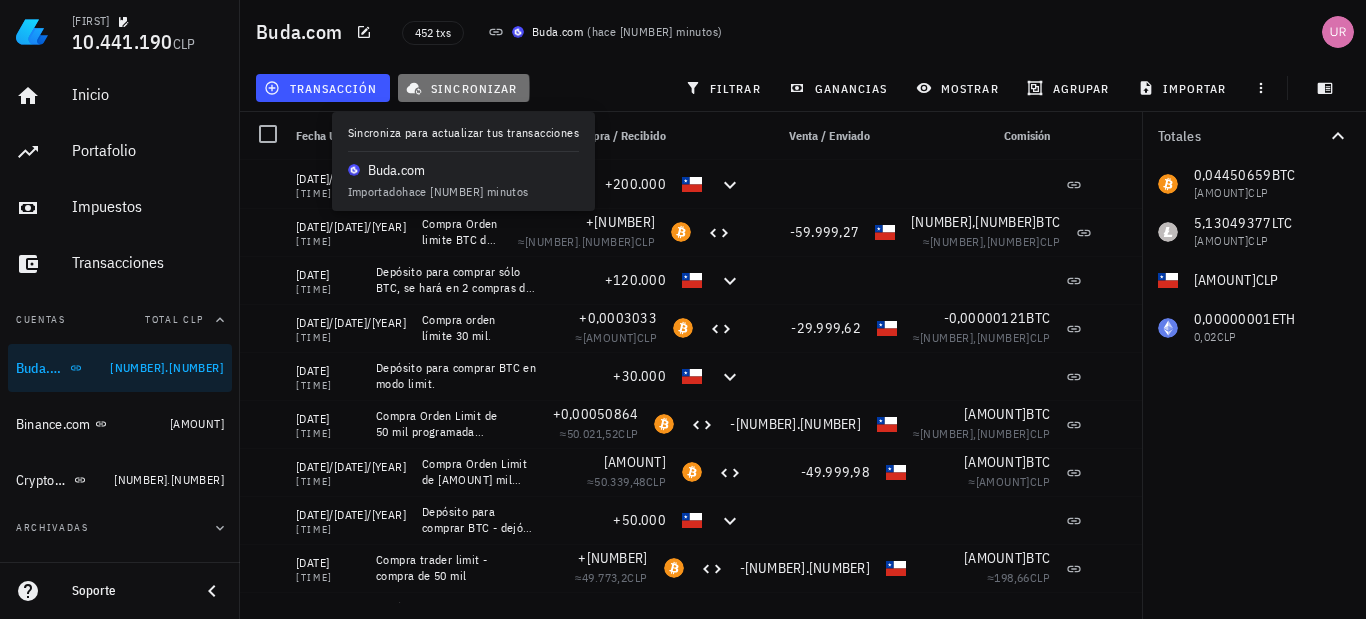 click on "sincronizar" at bounding box center [463, 88] 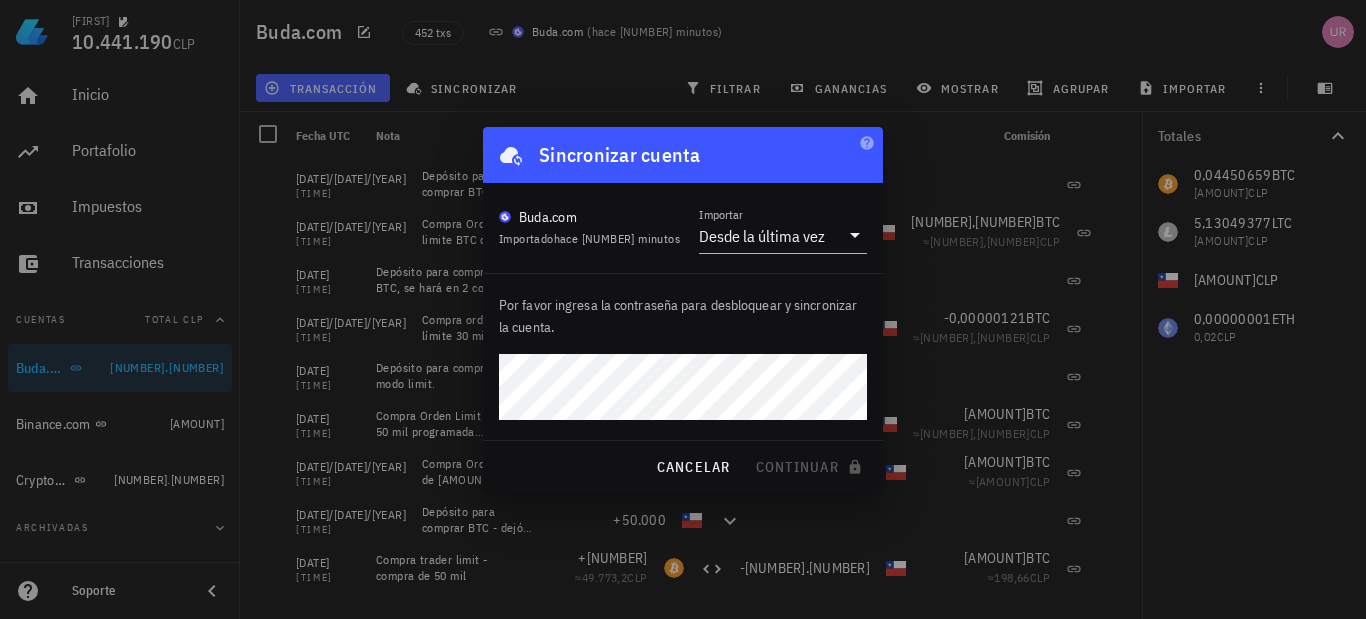 drag, startPoint x: 552, startPoint y: 154, endPoint x: 573, endPoint y: 188, distance: 39.962482 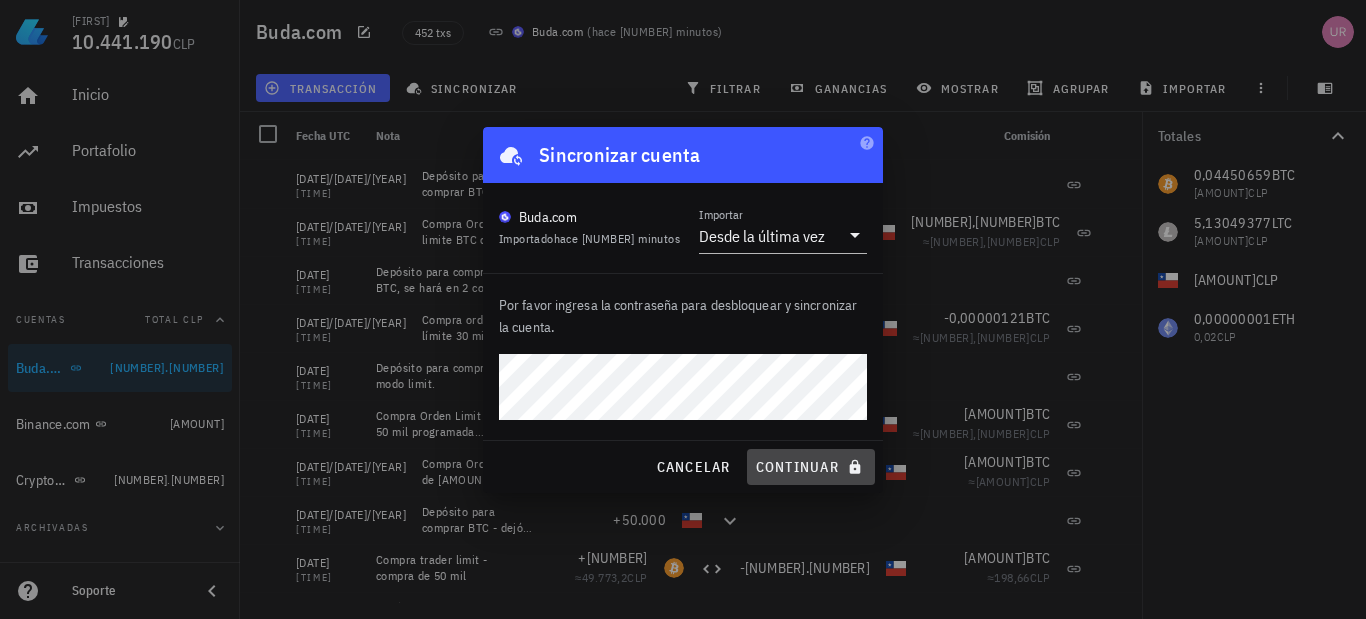 click on "continuar" at bounding box center [811, 467] 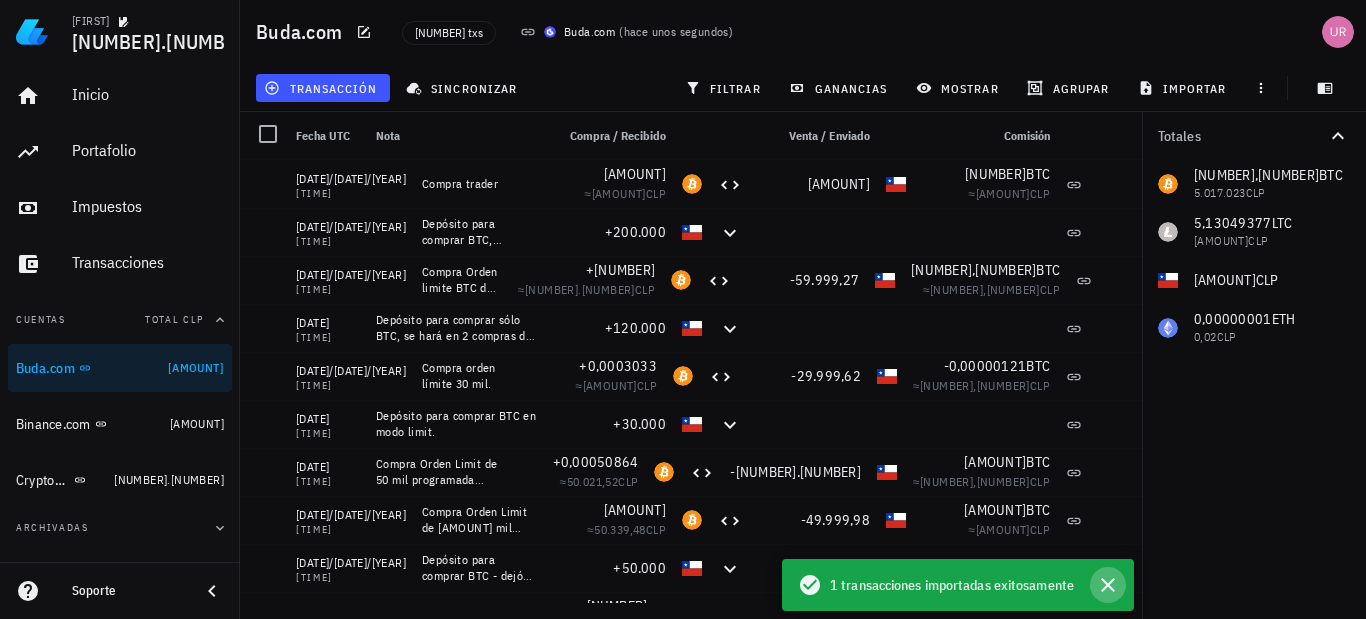 click 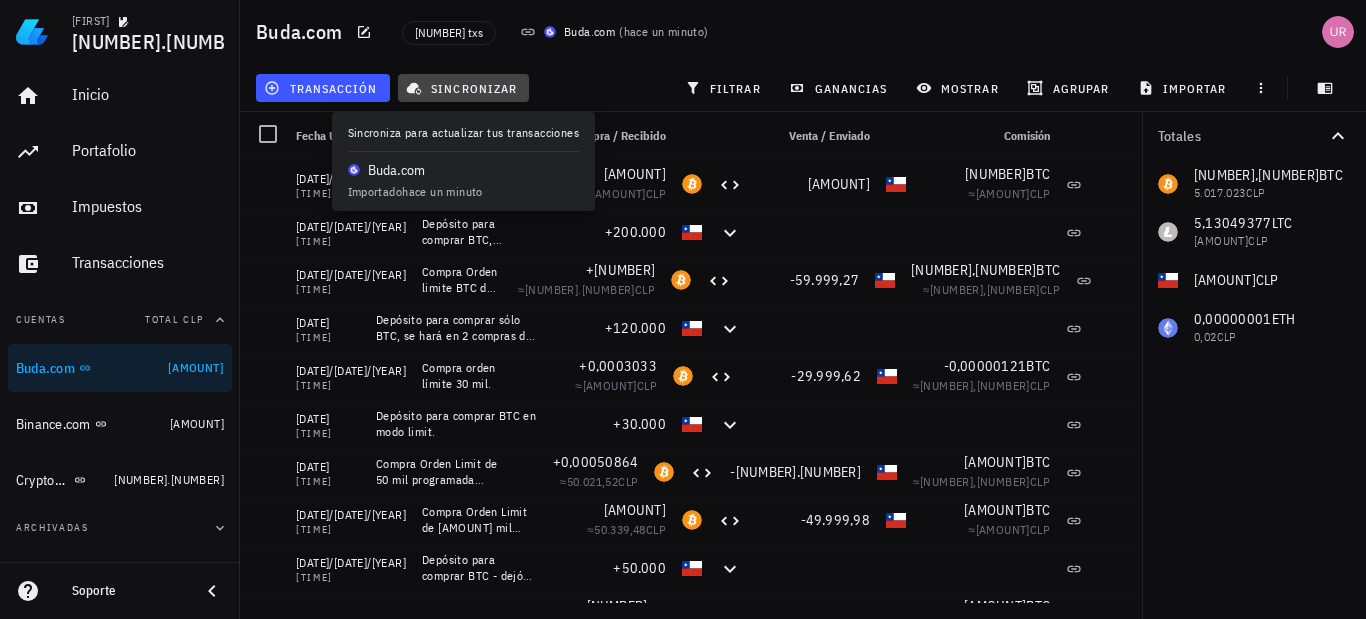 click on "sincronizar" at bounding box center [463, 88] 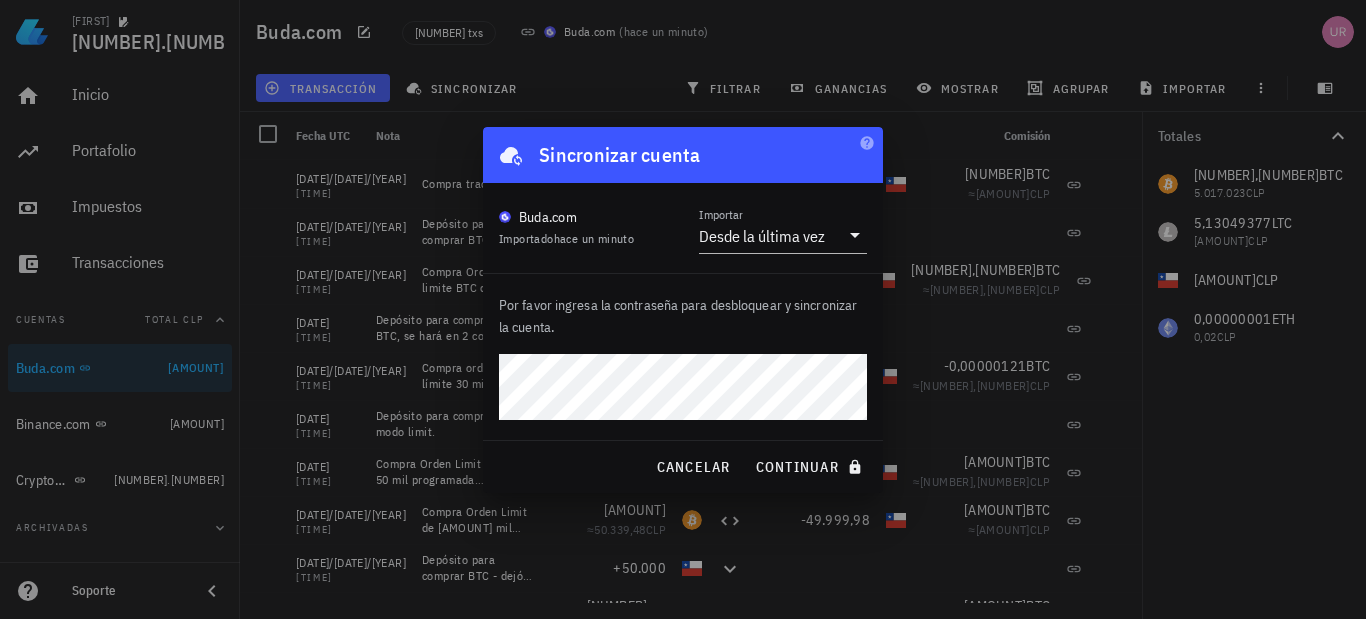 click 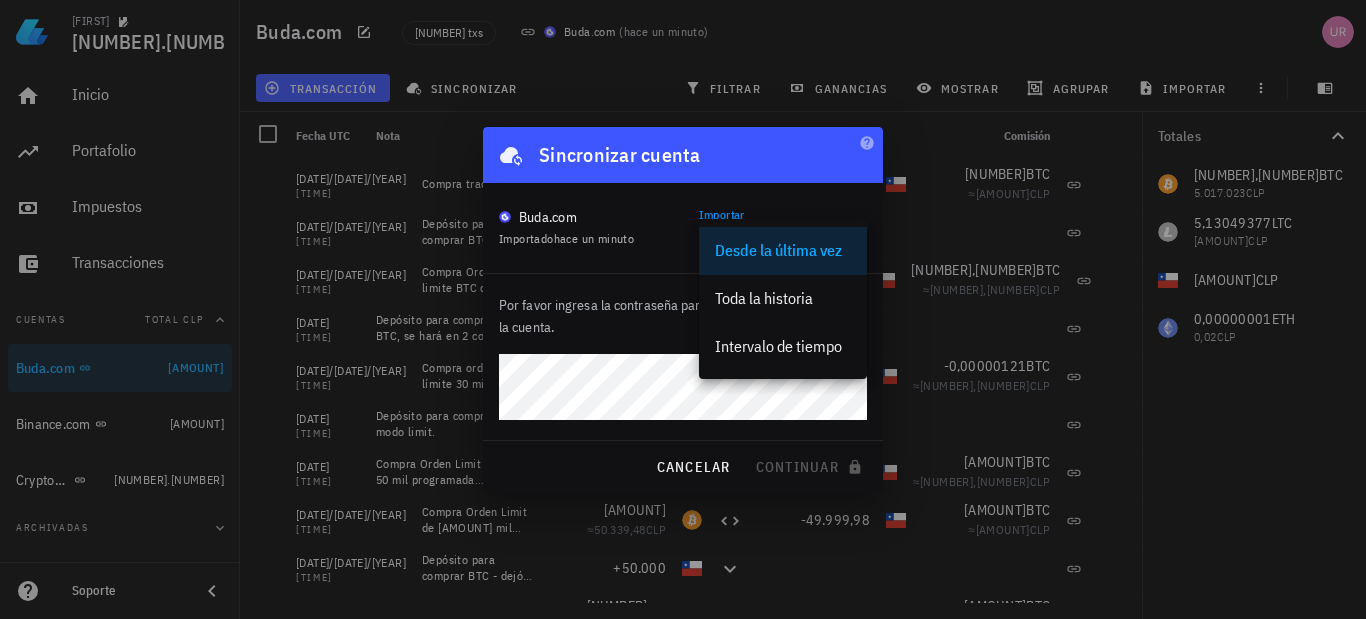 click on "Intervalo de tiempo" at bounding box center (783, 346) 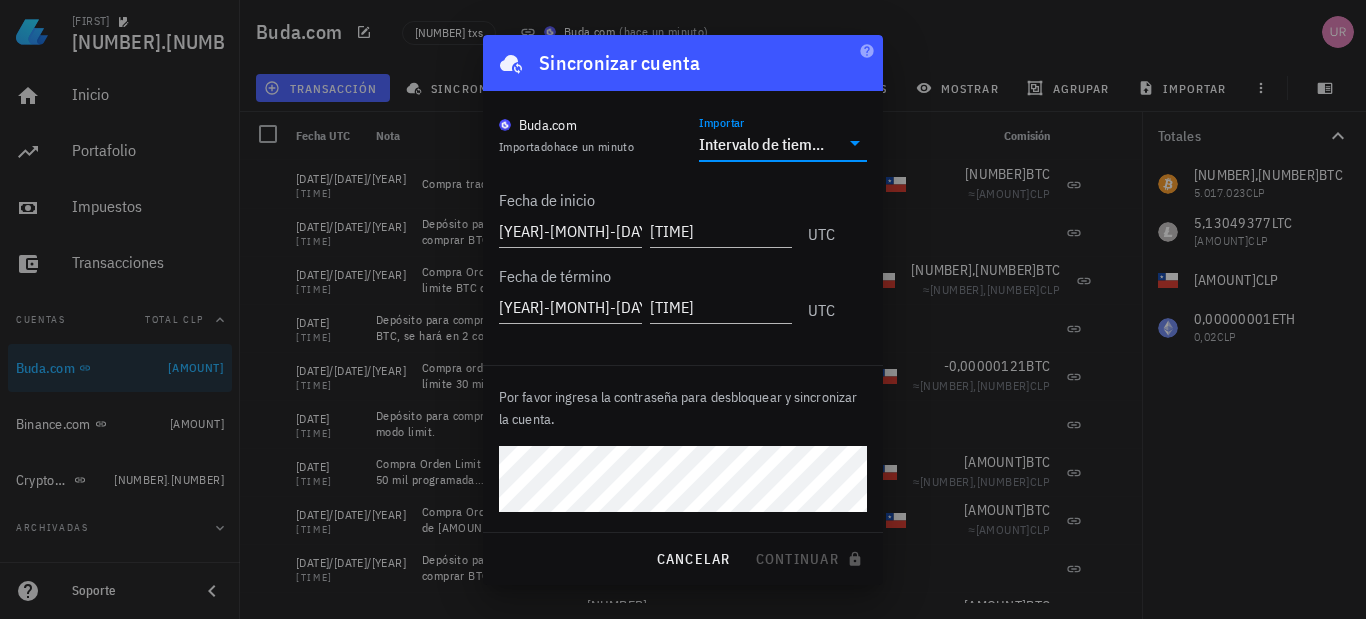 click on "[TIME]" at bounding box center (721, 231) 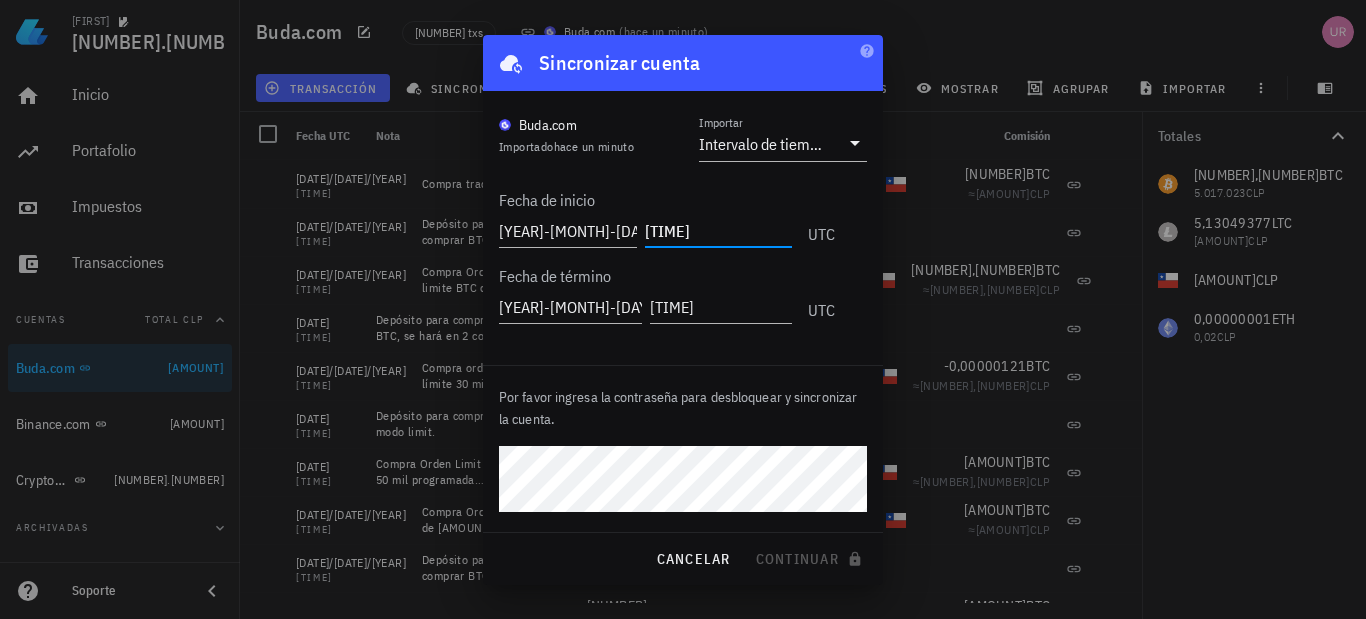 type on "[TIME]" 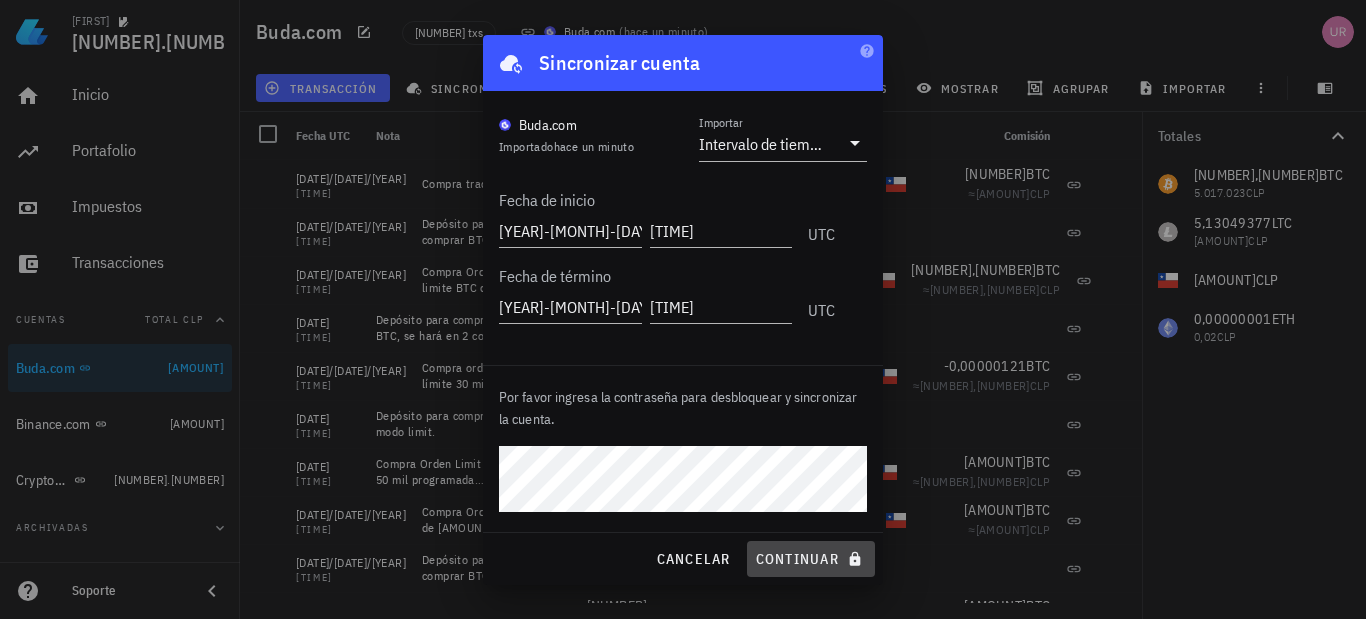 drag, startPoint x: 796, startPoint y: 561, endPoint x: 927, endPoint y: 197, distance: 386.85526 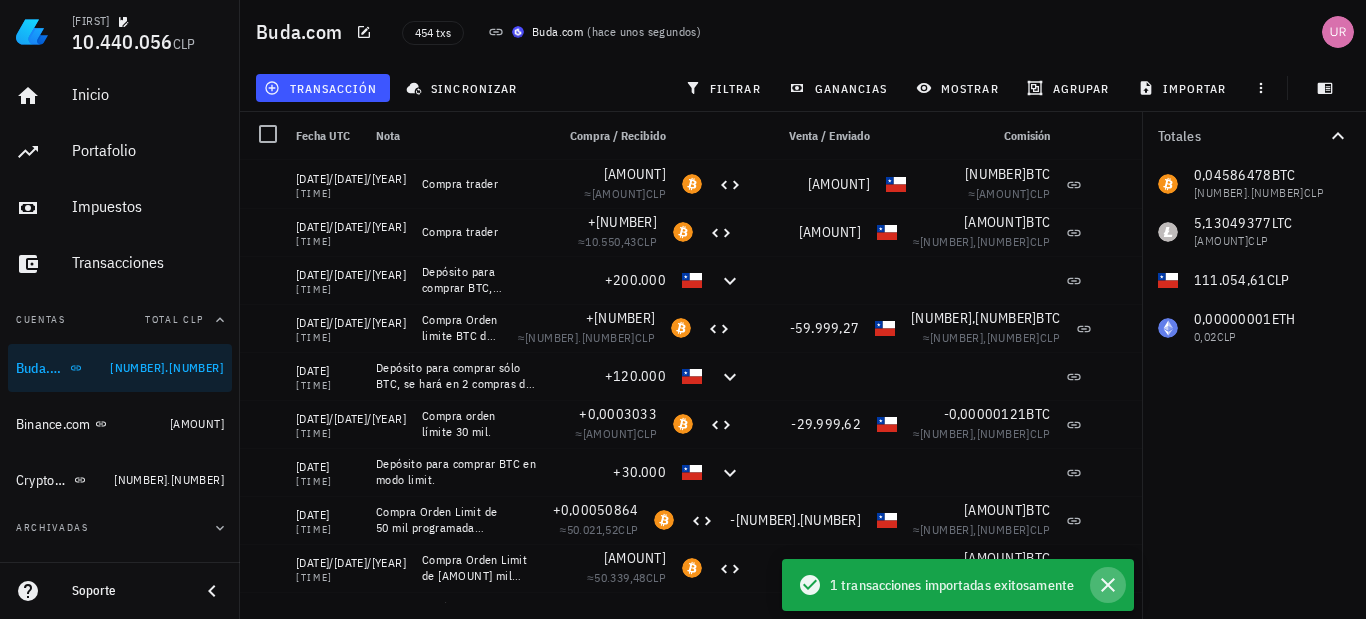 click 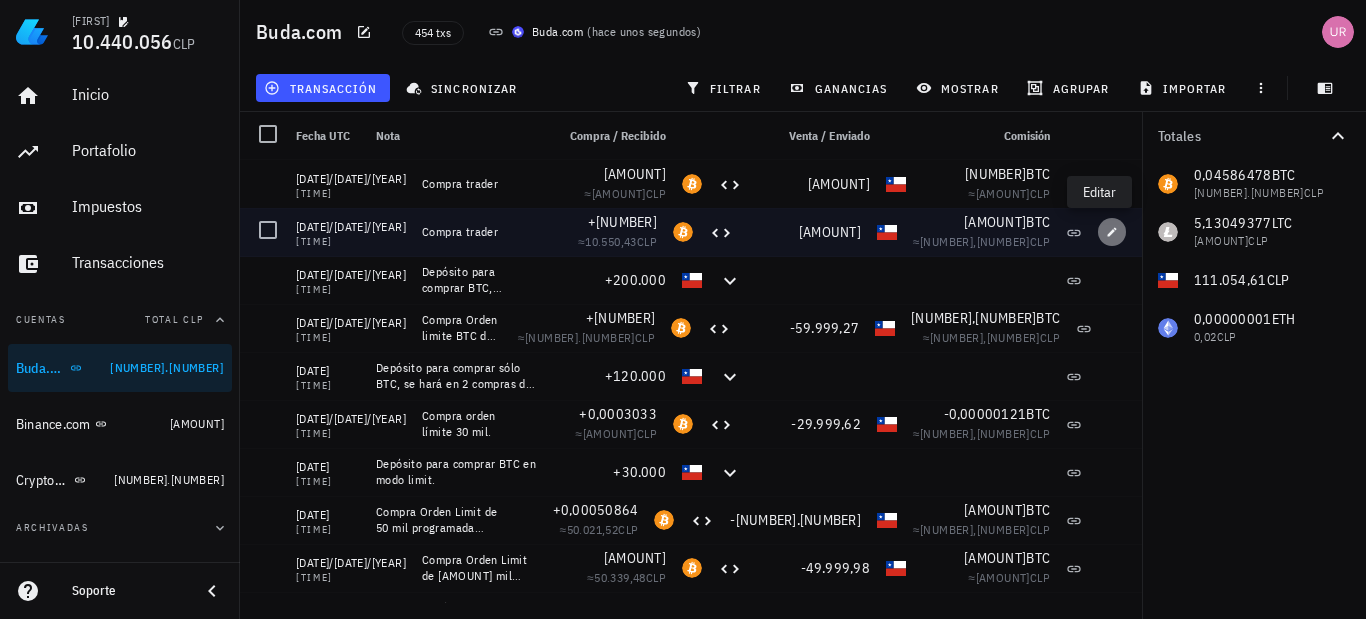 click 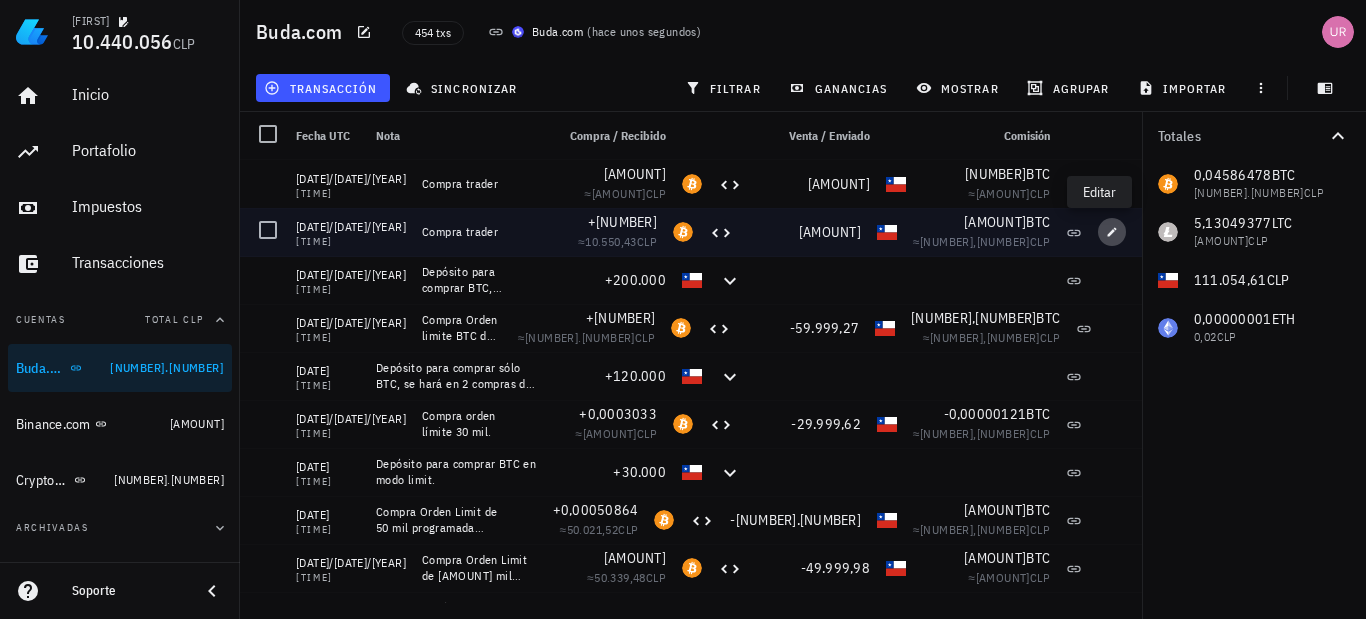 type on "[TIME]" 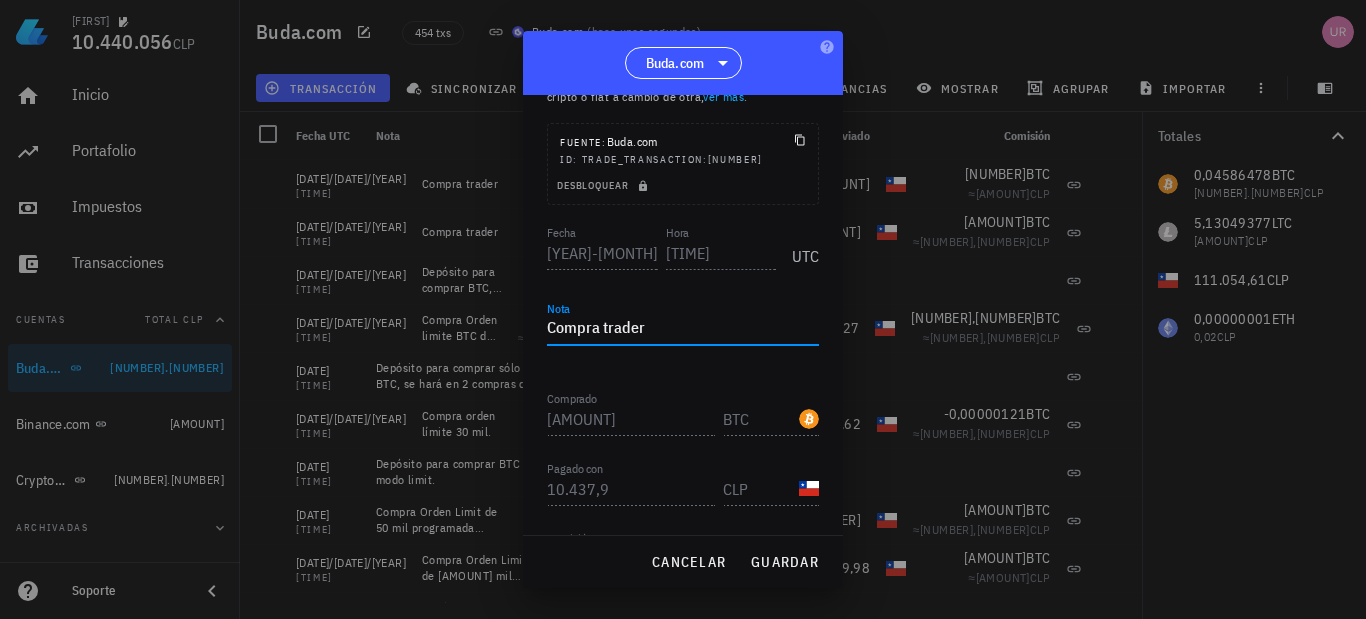click on "Compra trader" at bounding box center (683, 329) 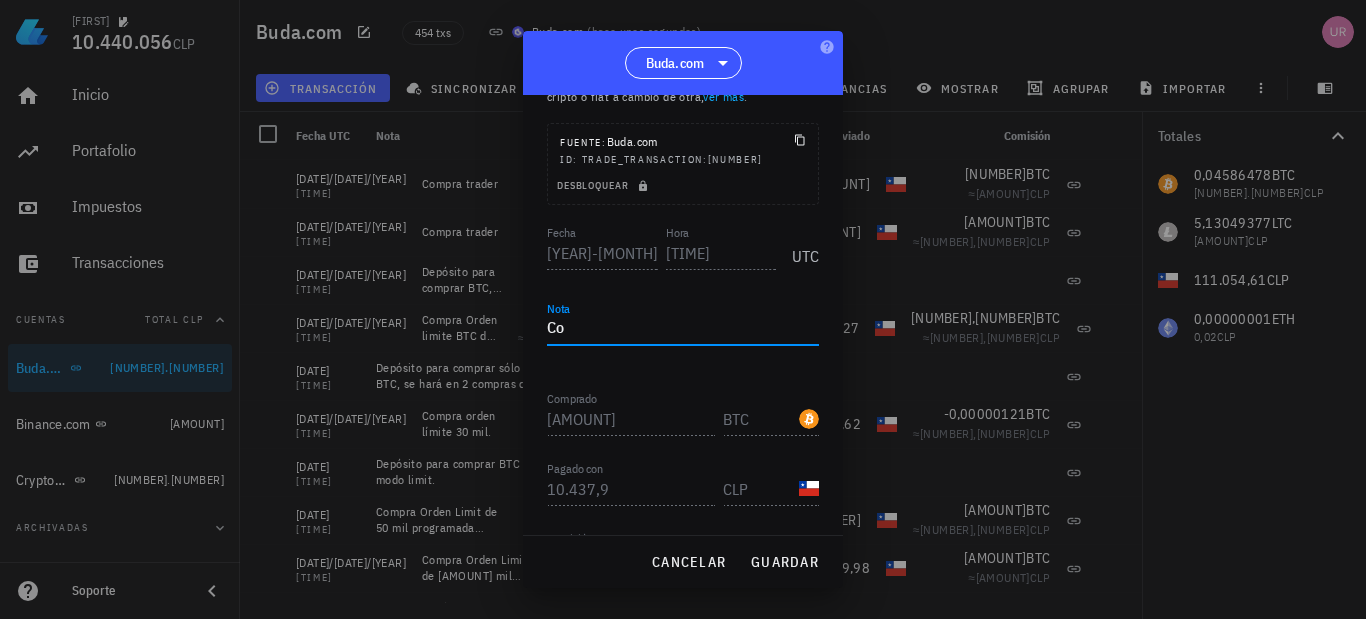 type on "C" 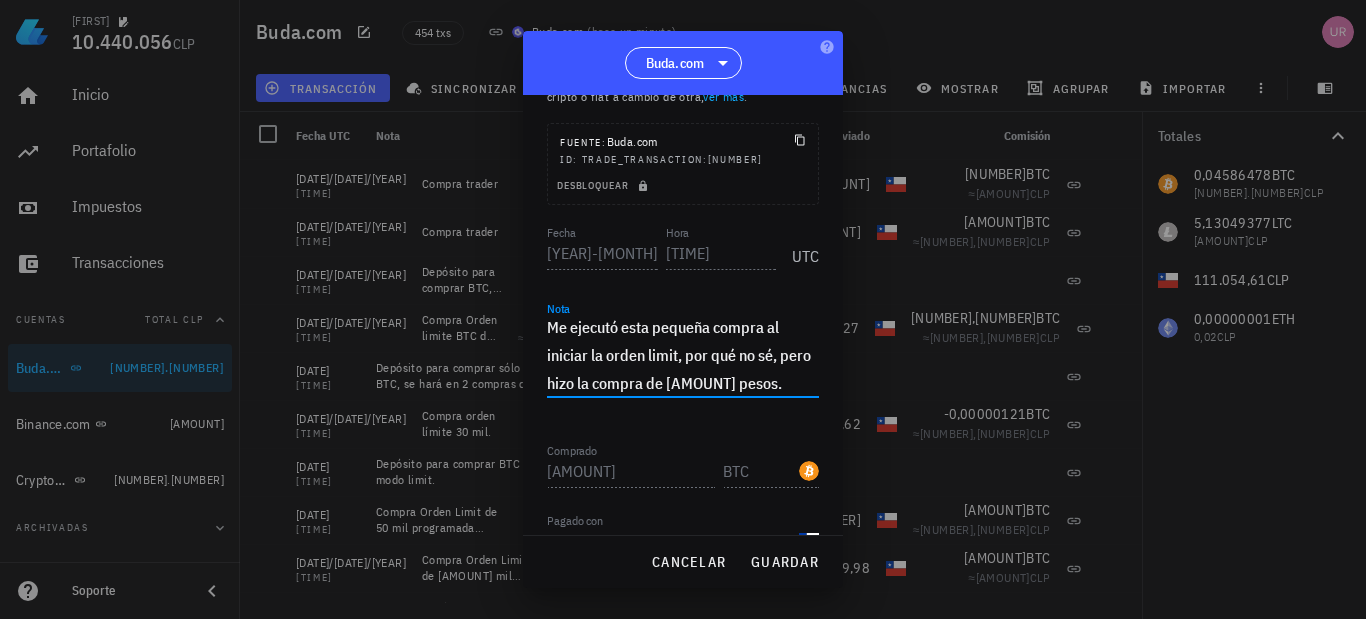 type on "Me ejecutó esta pequeña compra al iniciar la orden limit, por qué no sé, pero hizo la compra de [AMOUNT] pesos." 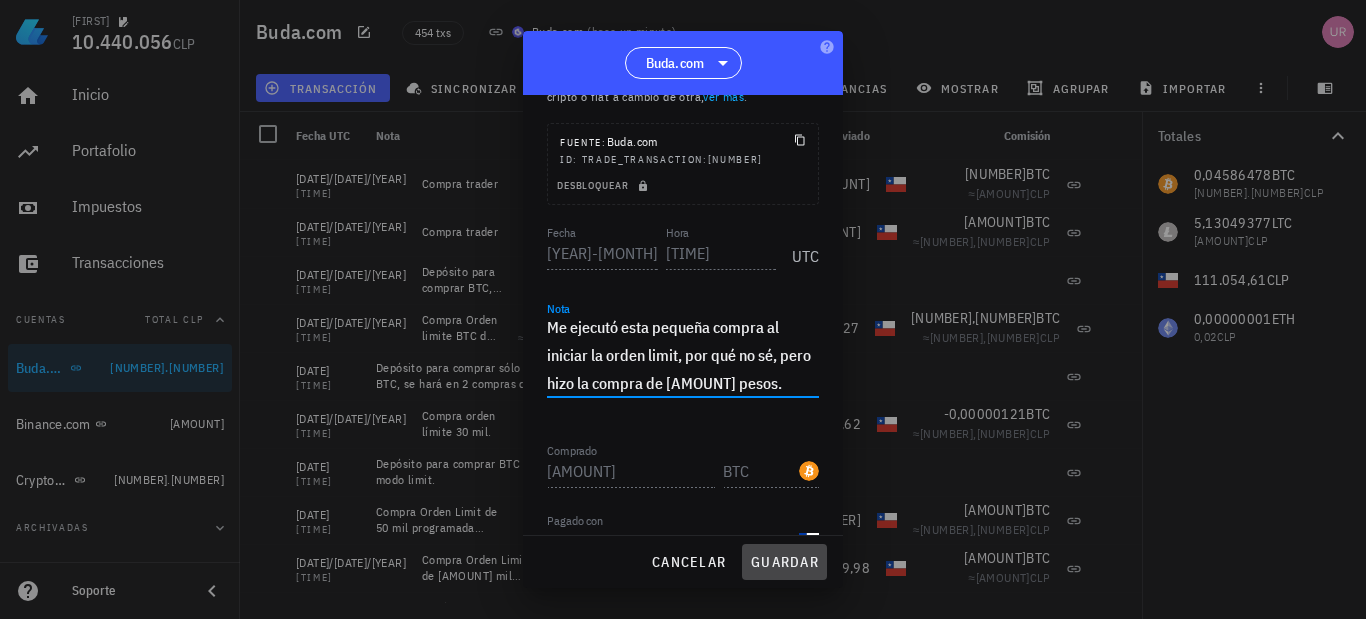 click on "guardar" at bounding box center (784, 562) 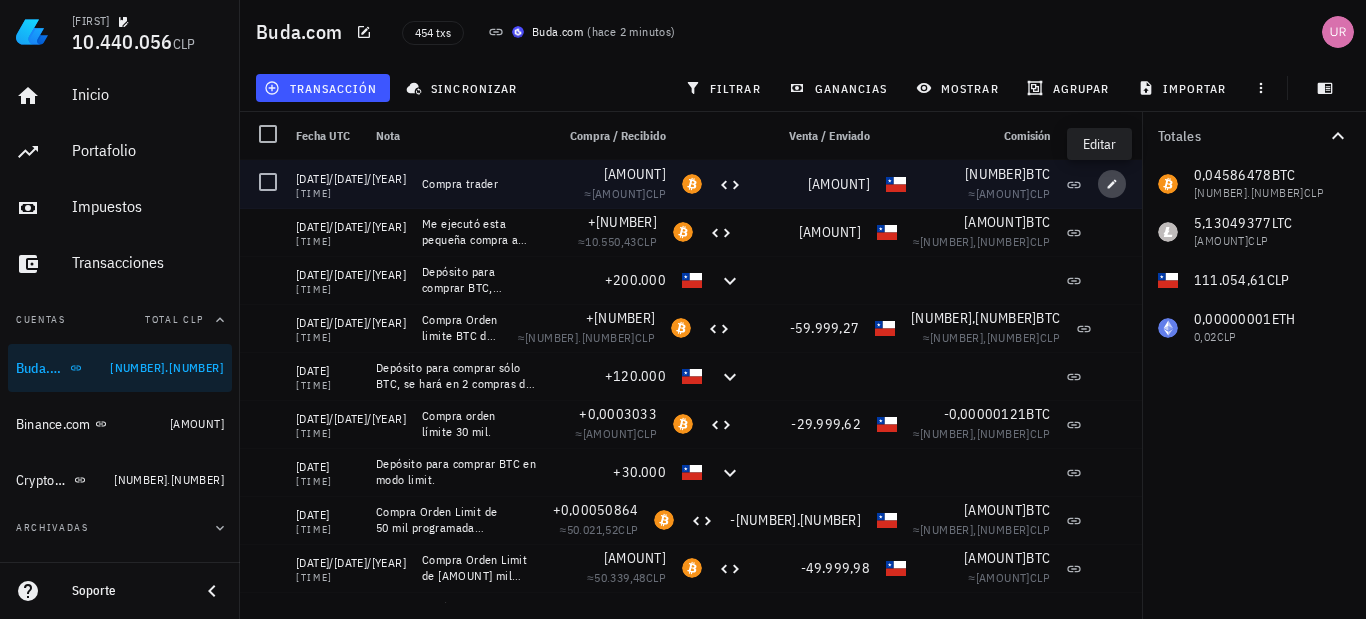 drag, startPoint x: 1095, startPoint y: 176, endPoint x: 995, endPoint y: 185, distance: 100.40418 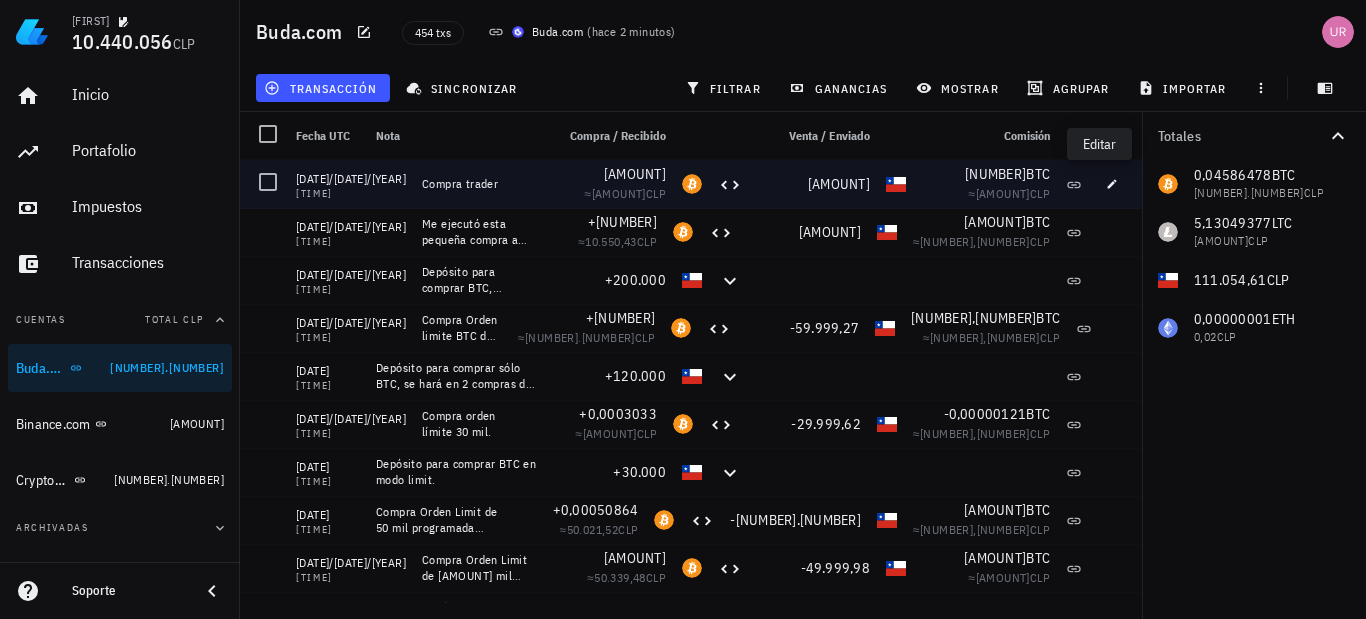 type on "[TIME]" 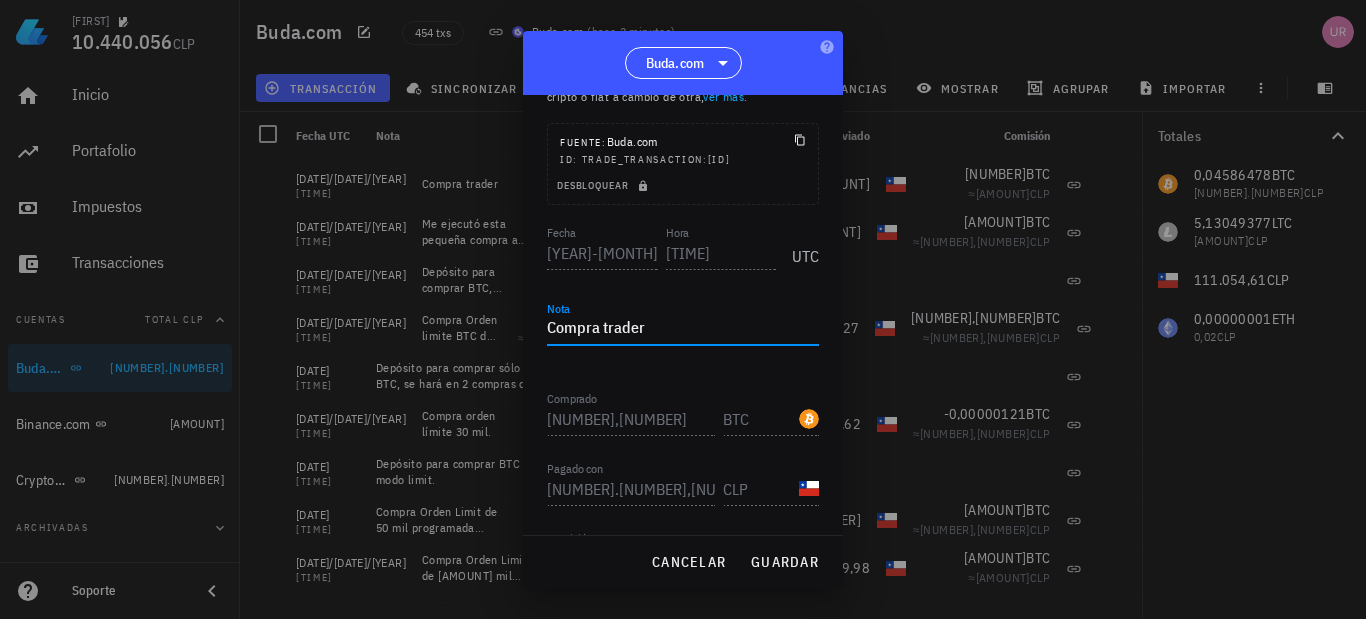 drag, startPoint x: 697, startPoint y: 333, endPoint x: 550, endPoint y: 325, distance: 147.21753 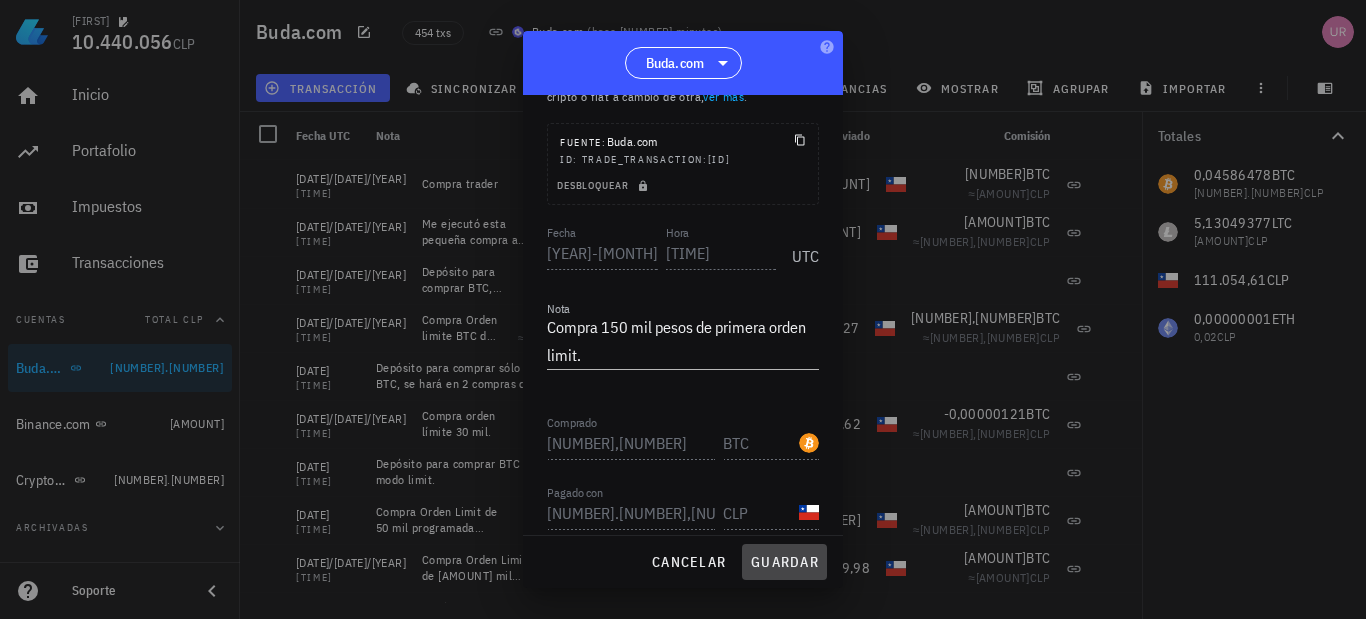 drag, startPoint x: 799, startPoint y: 558, endPoint x: 714, endPoint y: 351, distance: 223.7722 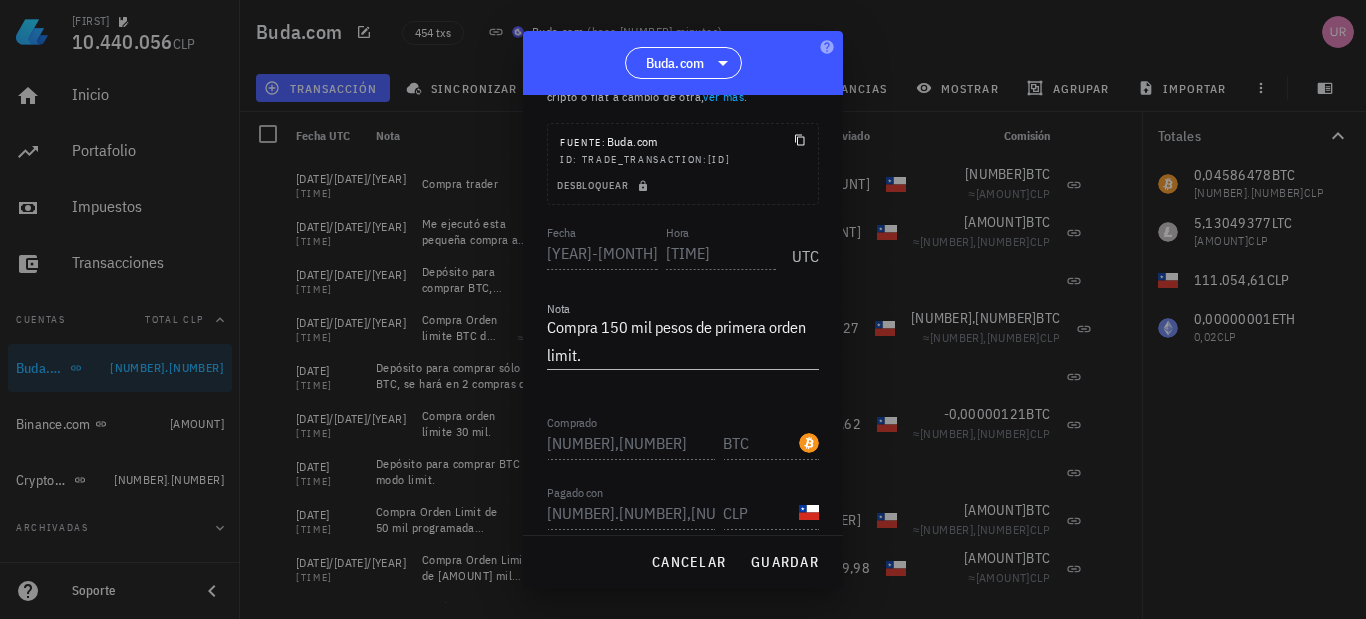 click on "Compra 150 mil pesos de primera orden limit." at bounding box center (683, 341) 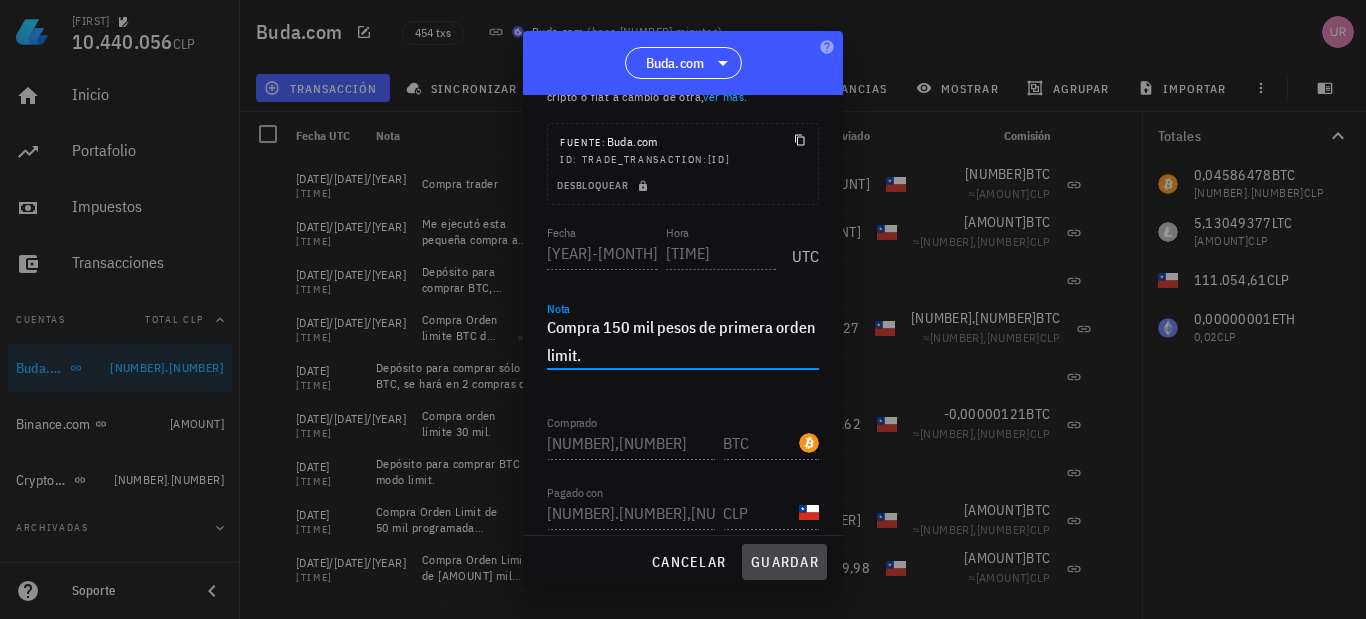 click on "guardar" at bounding box center (784, 562) 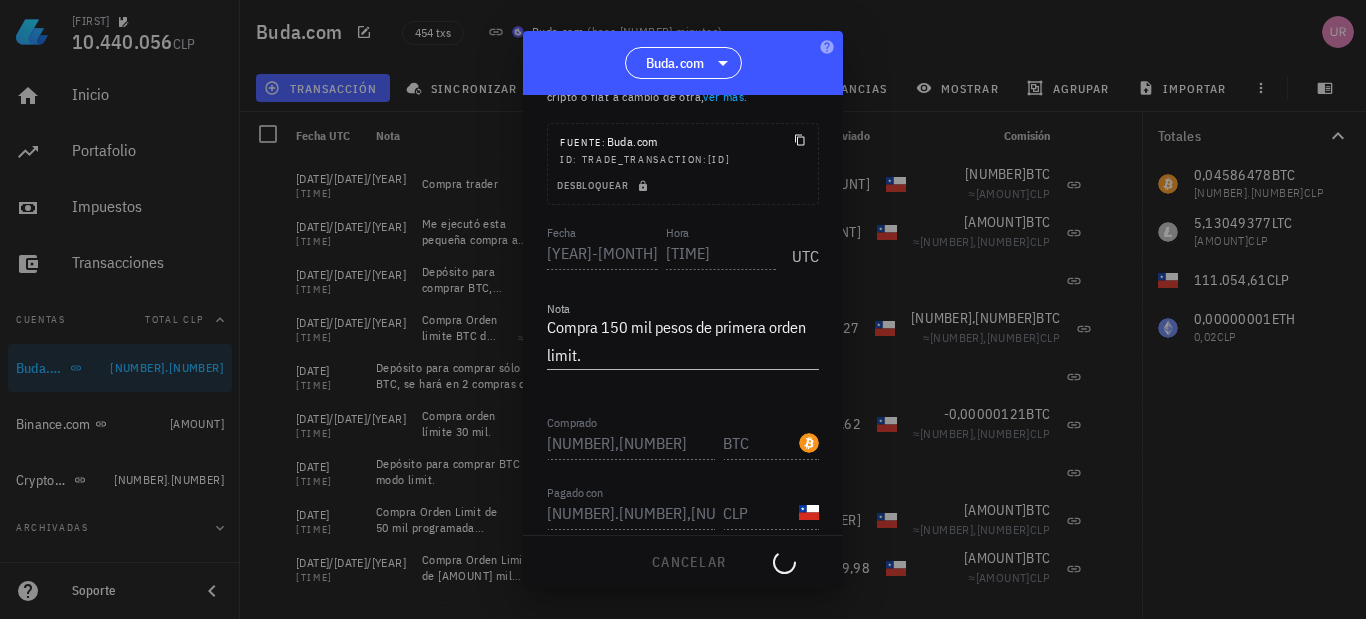 type on "Compra trader" 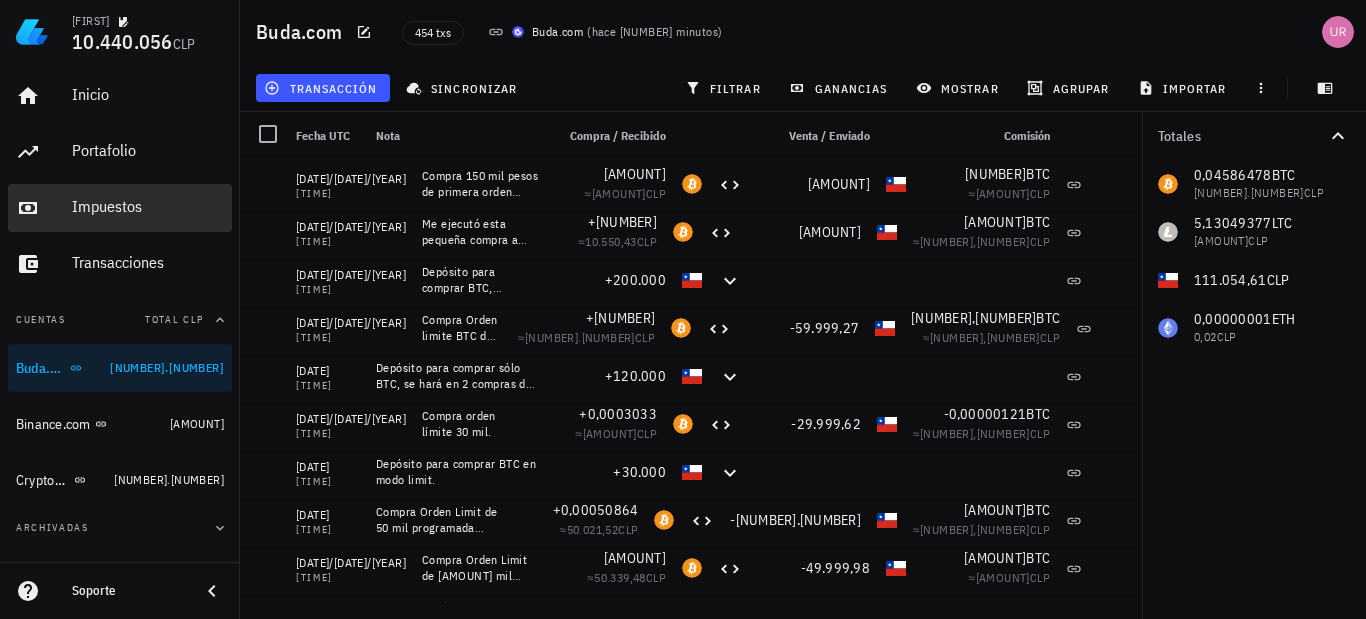 click on "Impuestos" at bounding box center (148, 206) 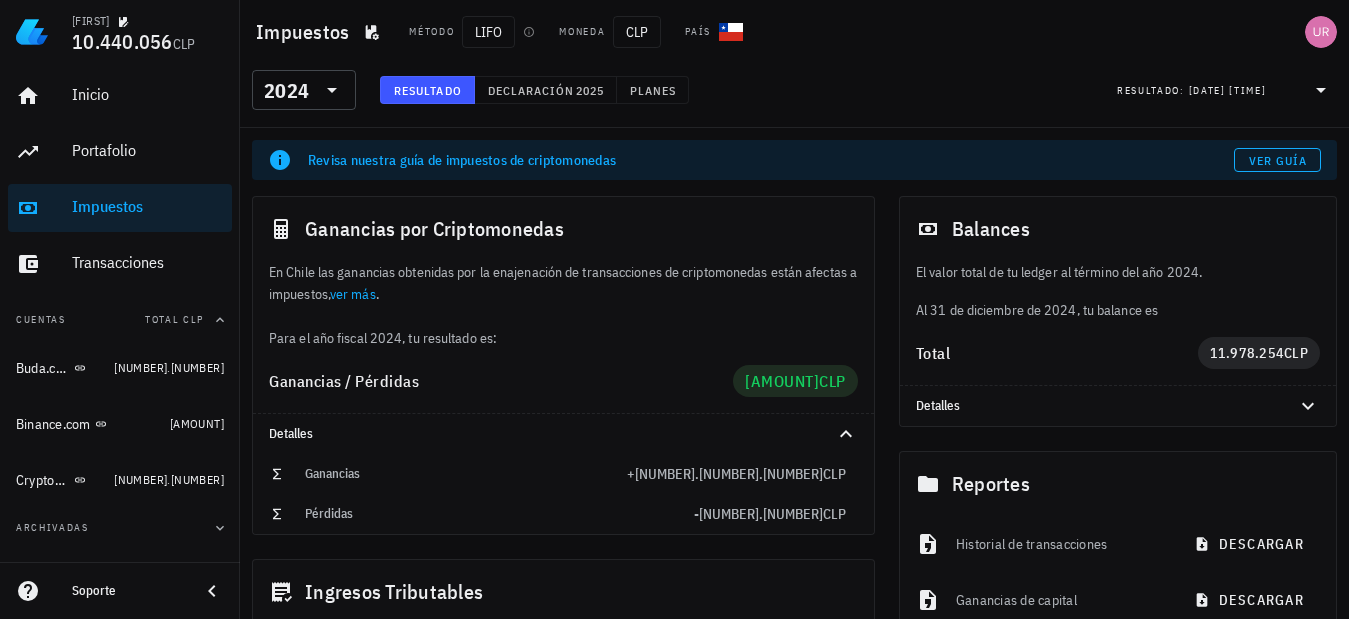 click 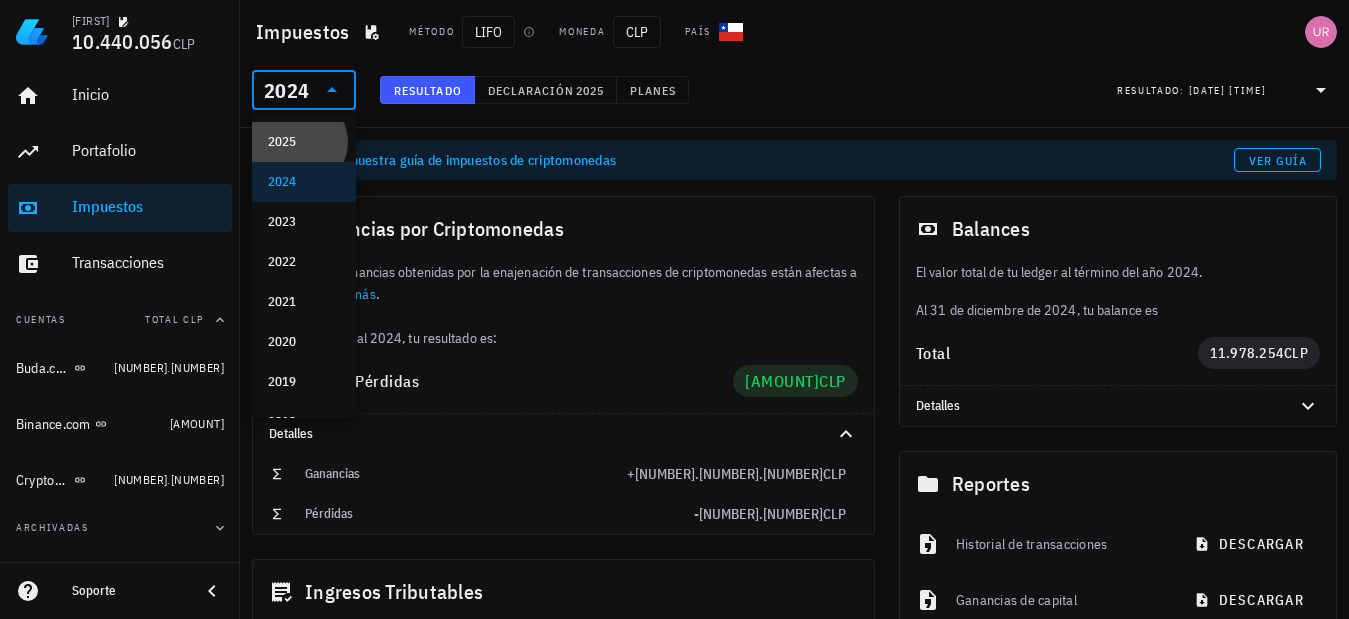 click on "2025" at bounding box center [304, 142] 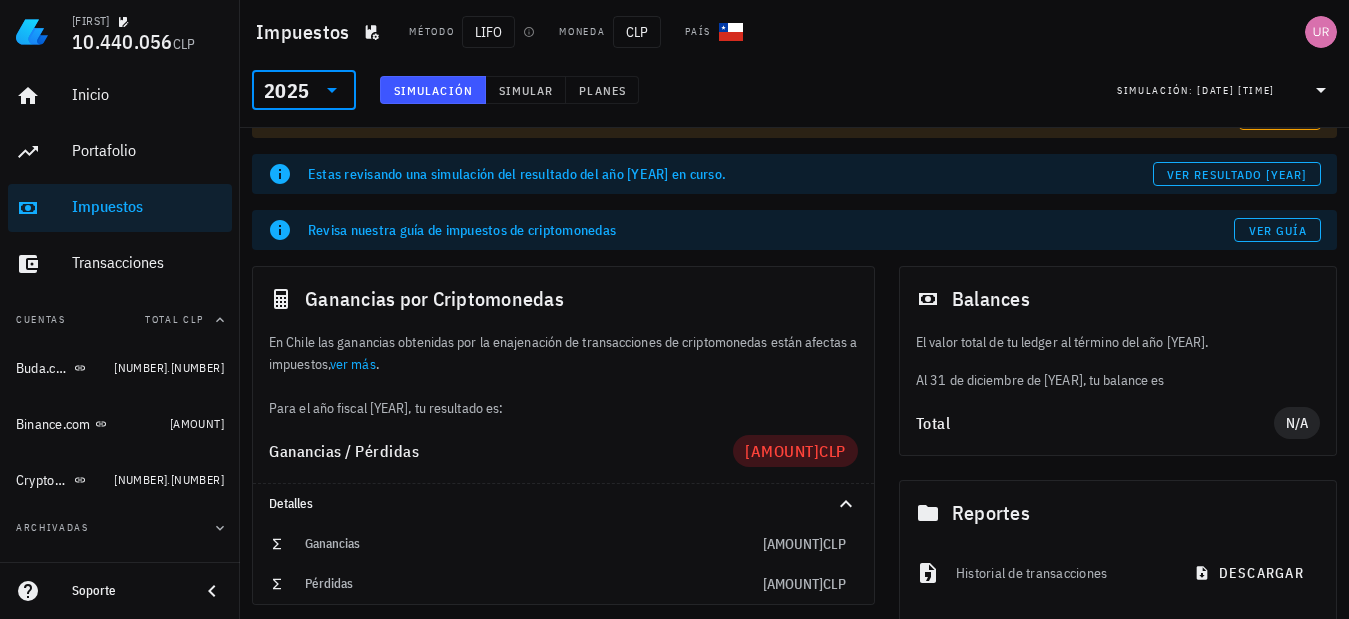 scroll, scrollTop: 0, scrollLeft: 0, axis: both 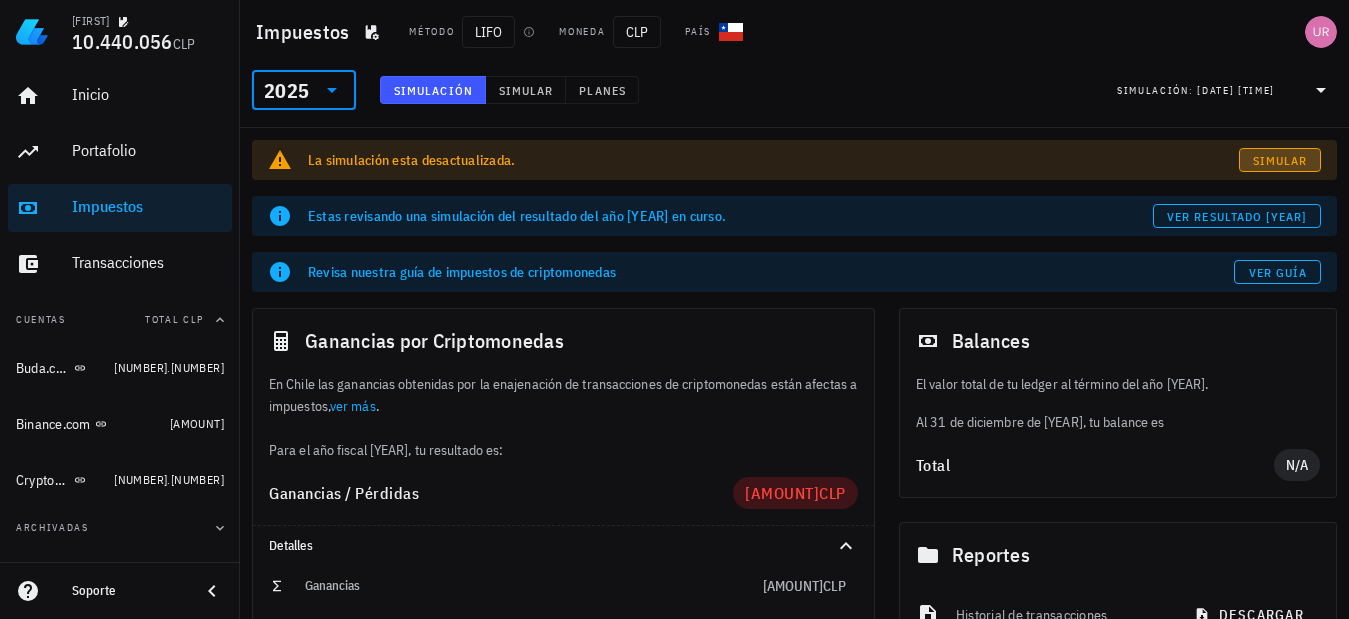 click on "Simular" at bounding box center [1280, 160] 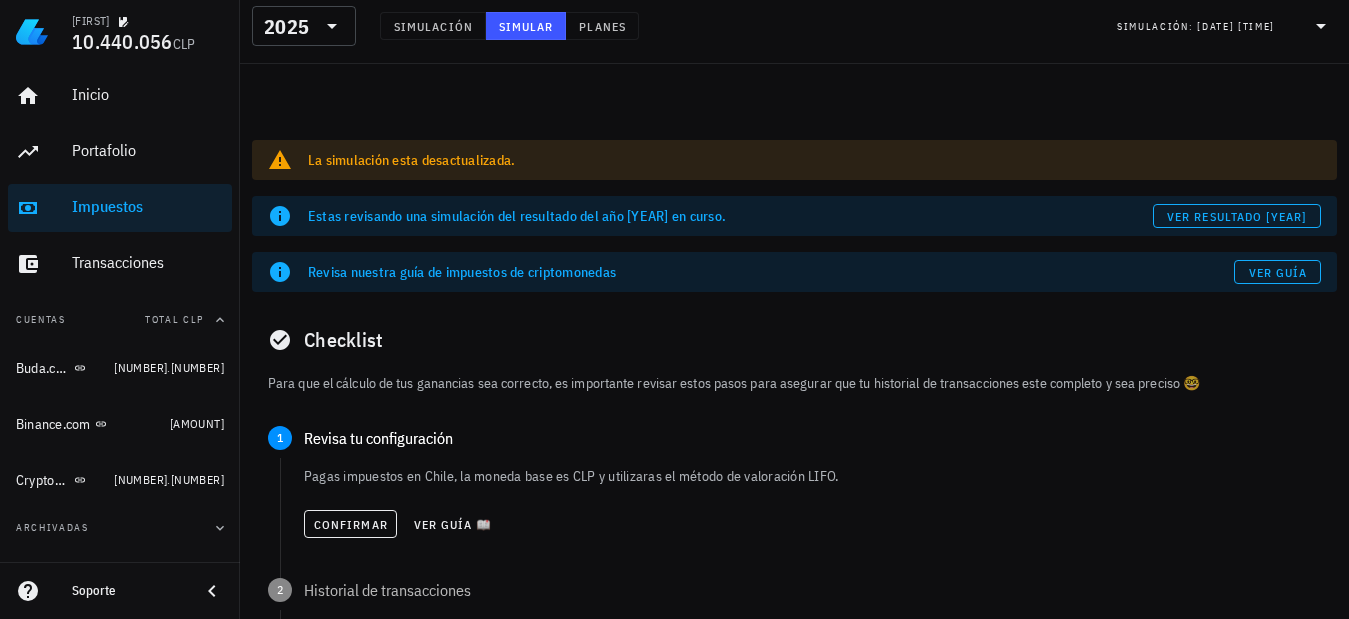 scroll, scrollTop: 200, scrollLeft: 0, axis: vertical 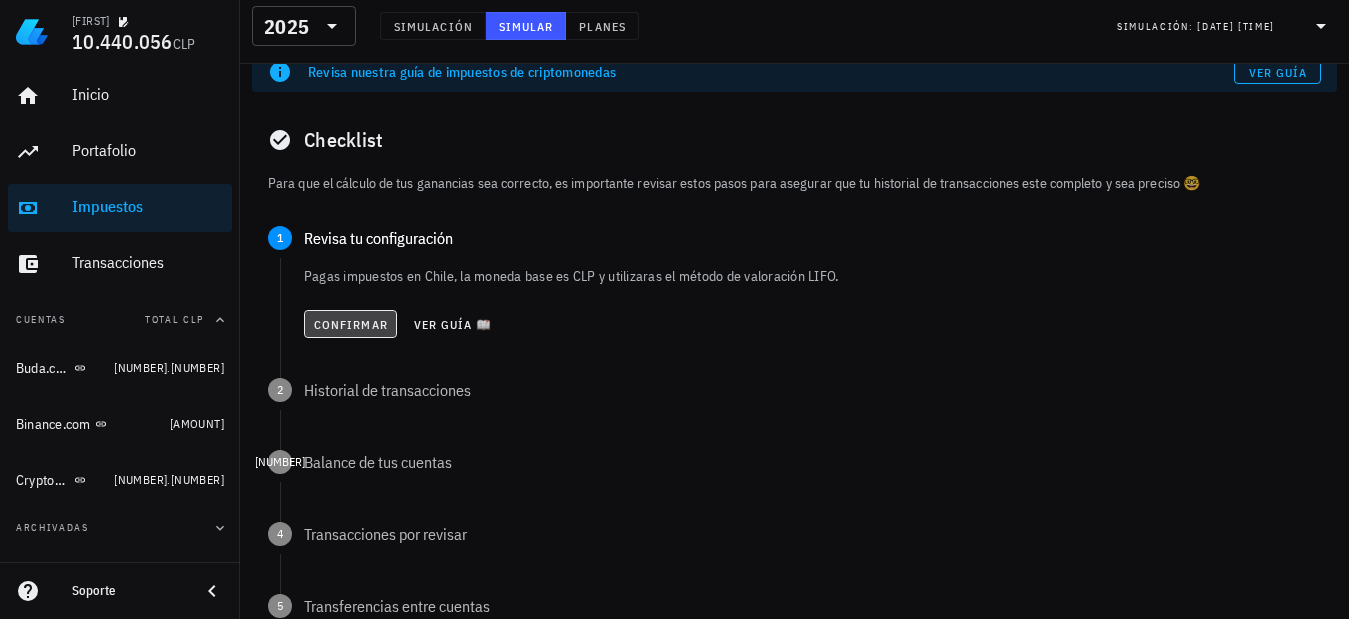 click on "Confirmar" at bounding box center [350, 324] 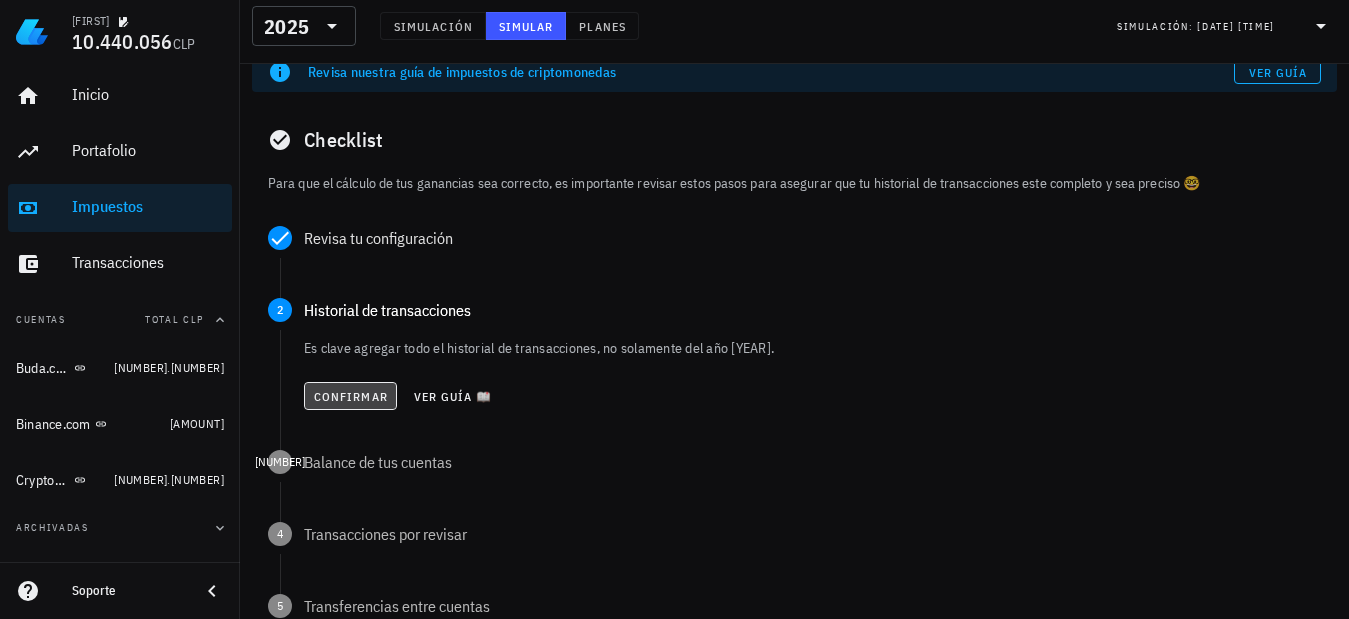 click on "Confirmar" at bounding box center [350, 396] 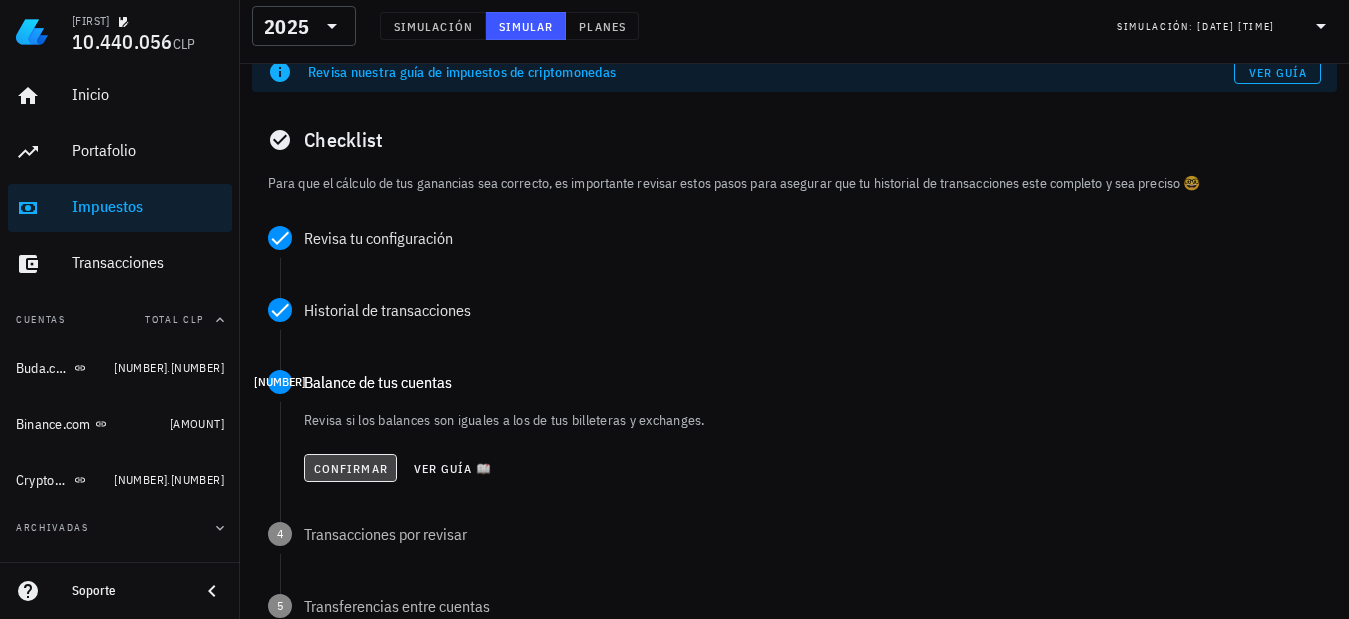 click on "Confirmar" at bounding box center [350, 468] 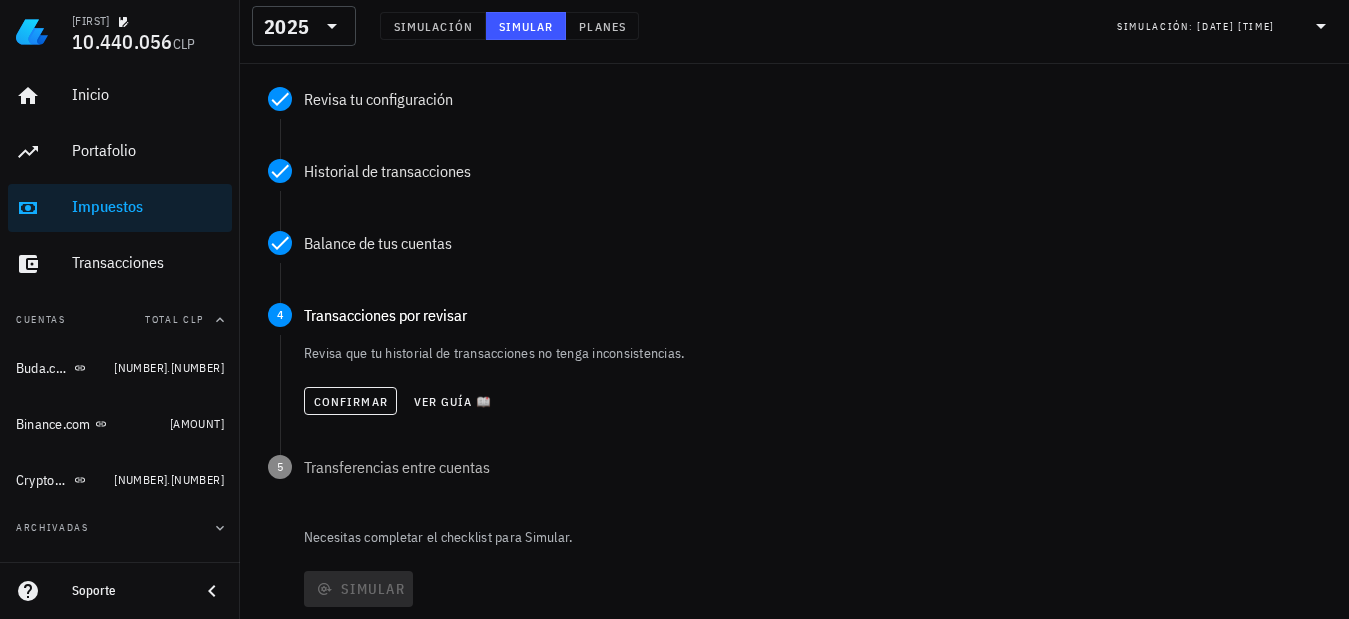scroll, scrollTop: 400, scrollLeft: 0, axis: vertical 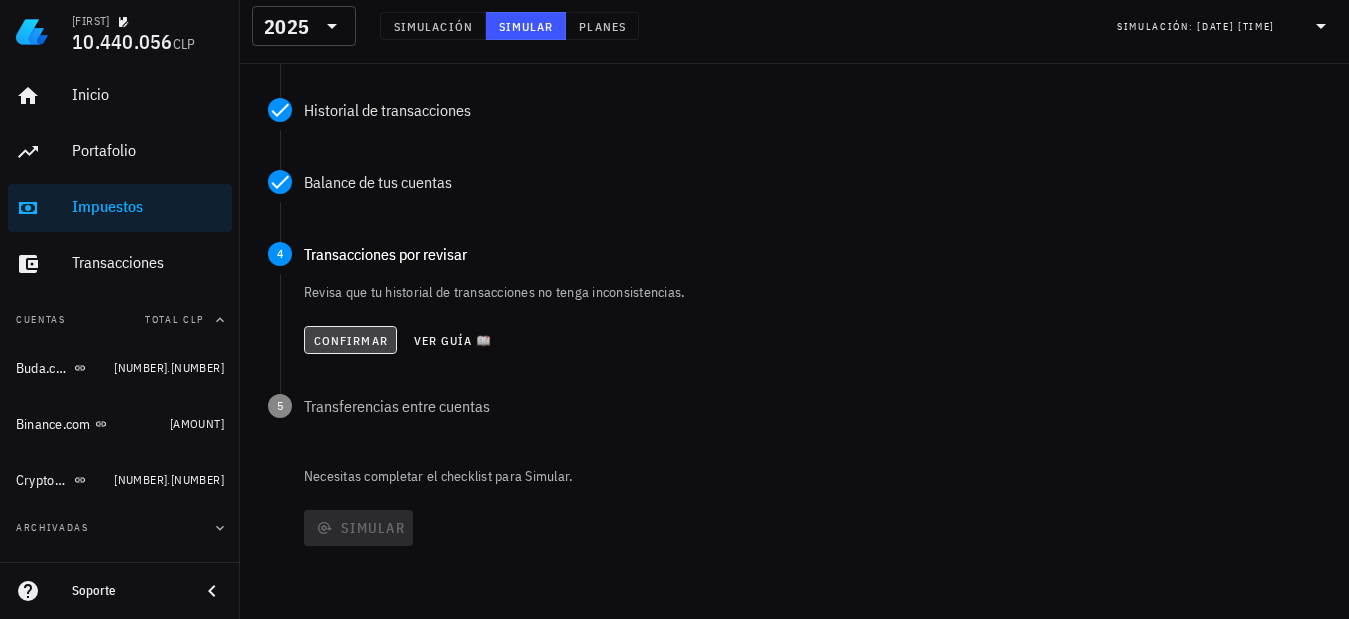 click on "Confirmar" at bounding box center [350, 340] 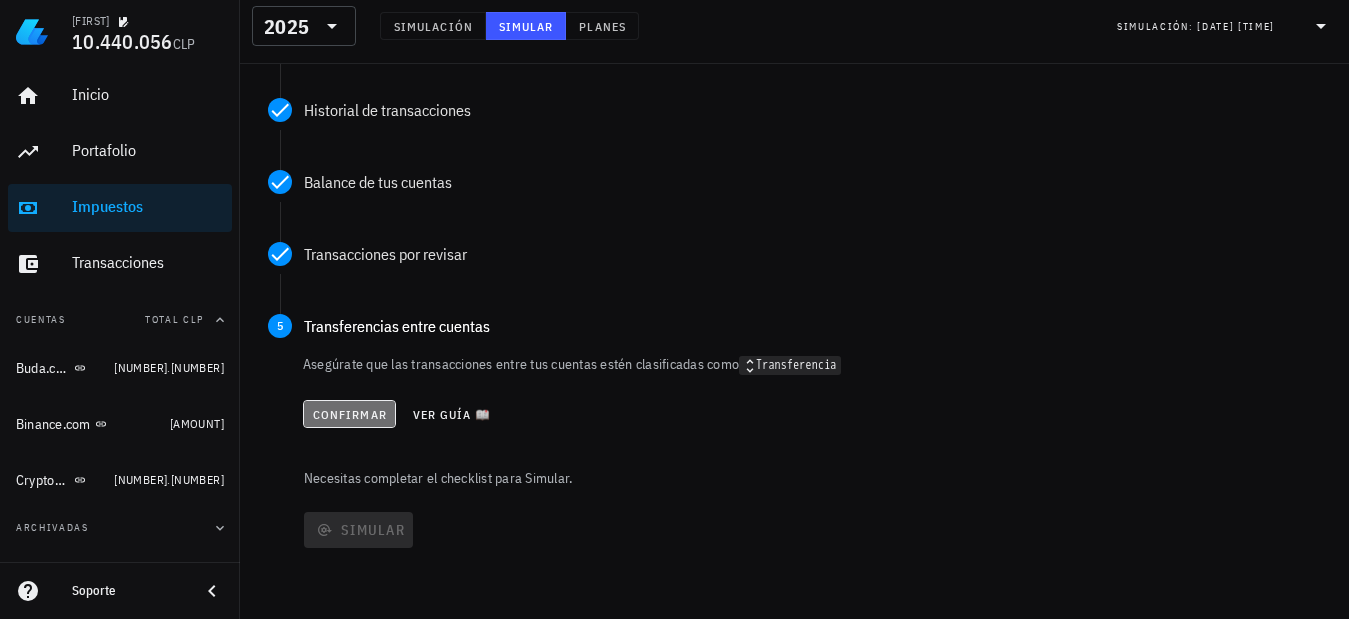 click on "Confirmar" at bounding box center [349, 414] 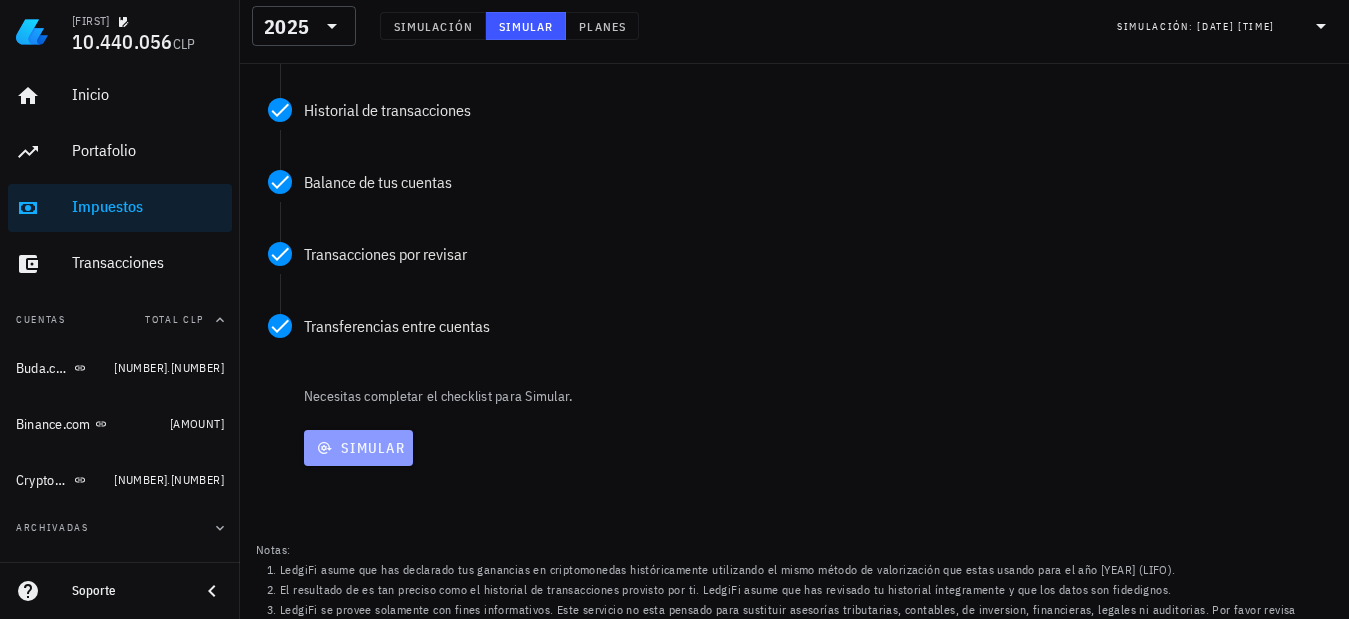 click on "Simular" at bounding box center (358, 448) 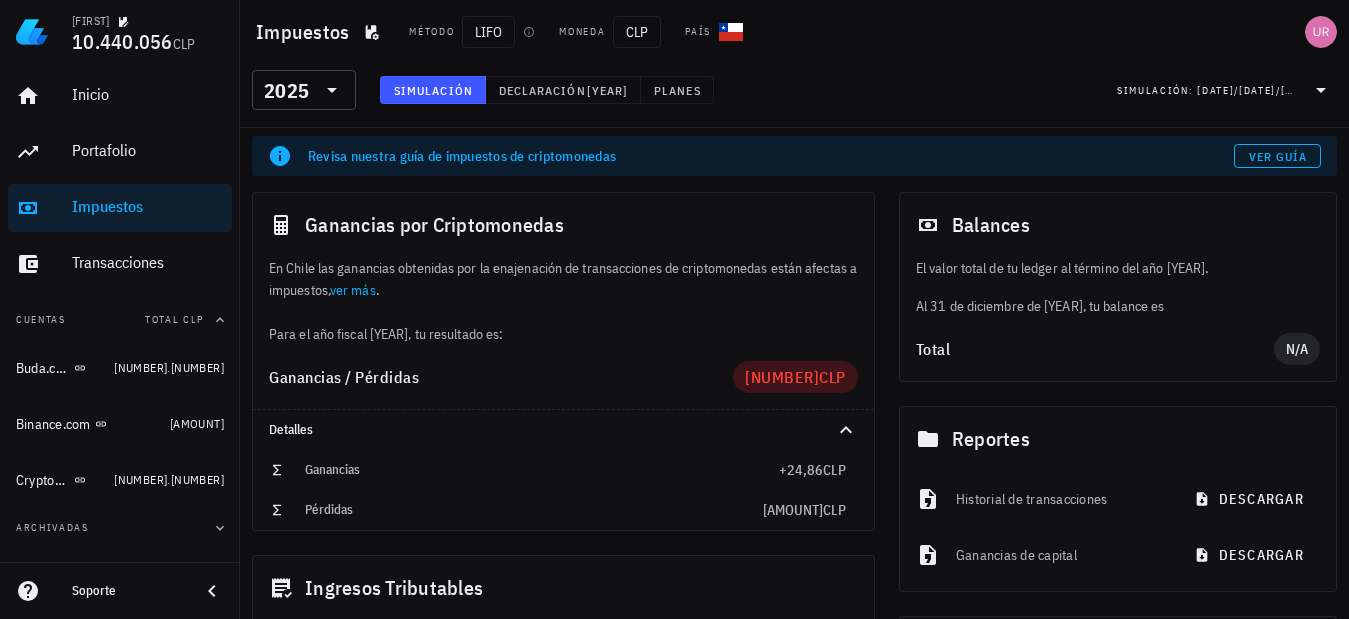 scroll, scrollTop: 0, scrollLeft: 0, axis: both 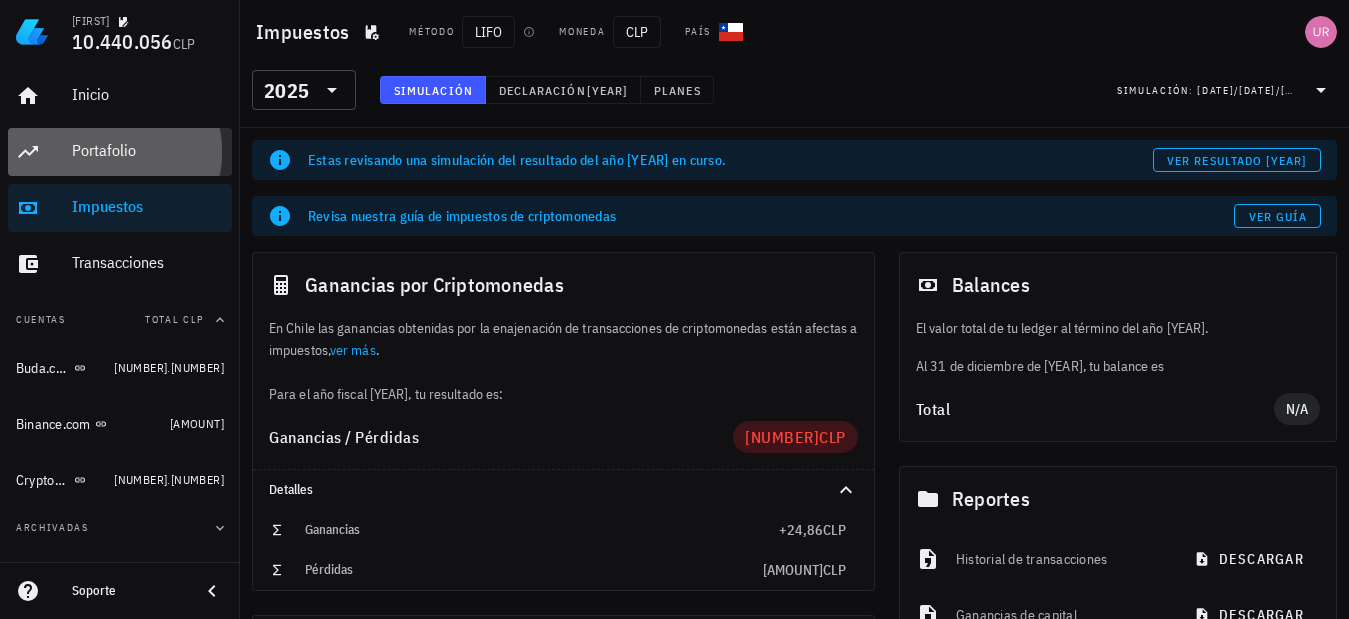 click on "Portafolio" at bounding box center (148, 150) 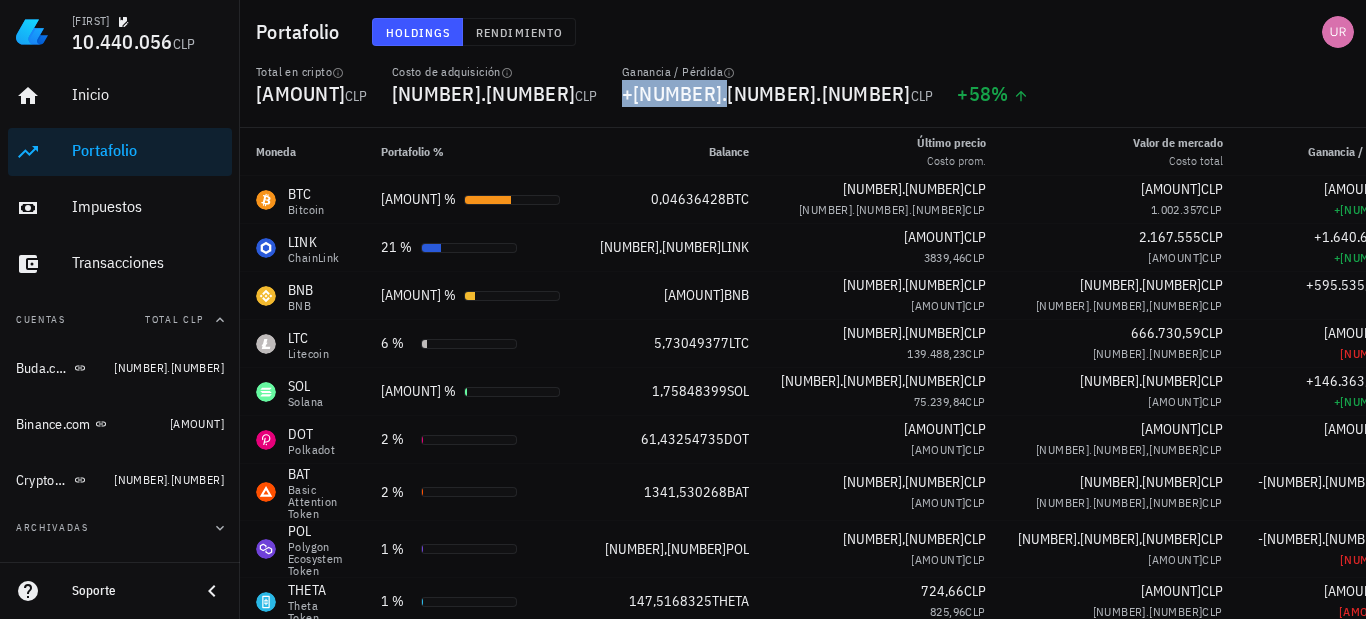 drag, startPoint x: 625, startPoint y: 99, endPoint x: 643, endPoint y: 99, distance: 18 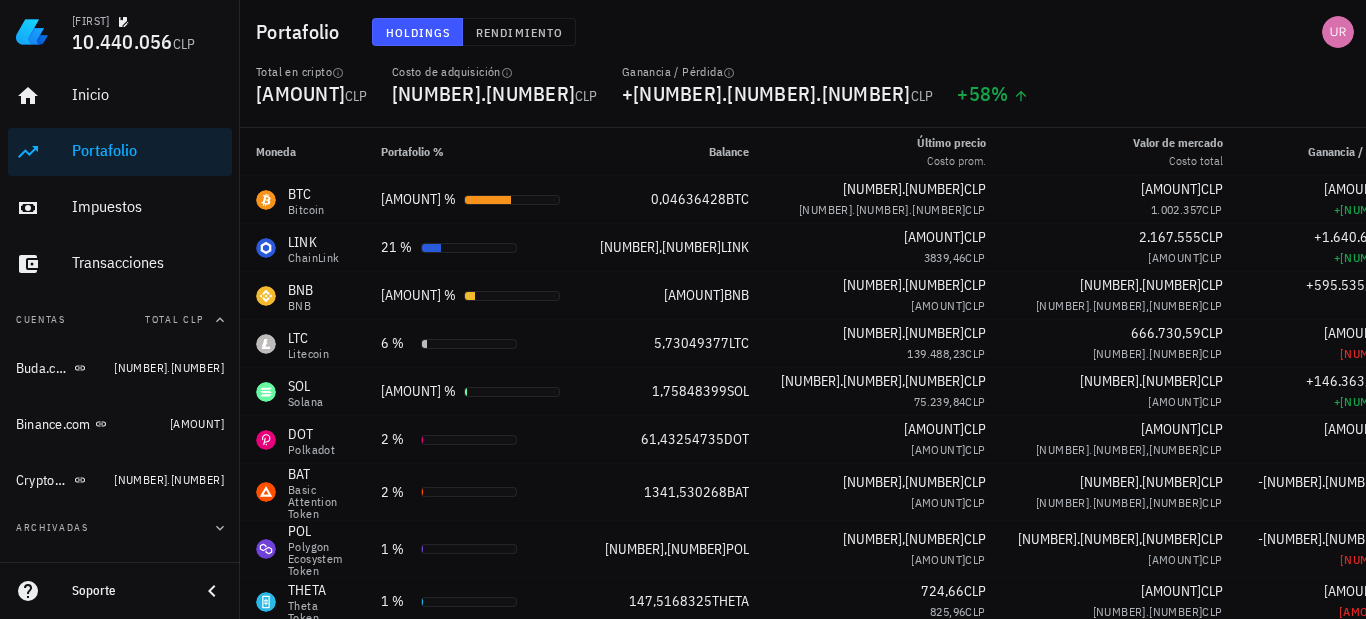 click on "CLP" at bounding box center [922, 96] 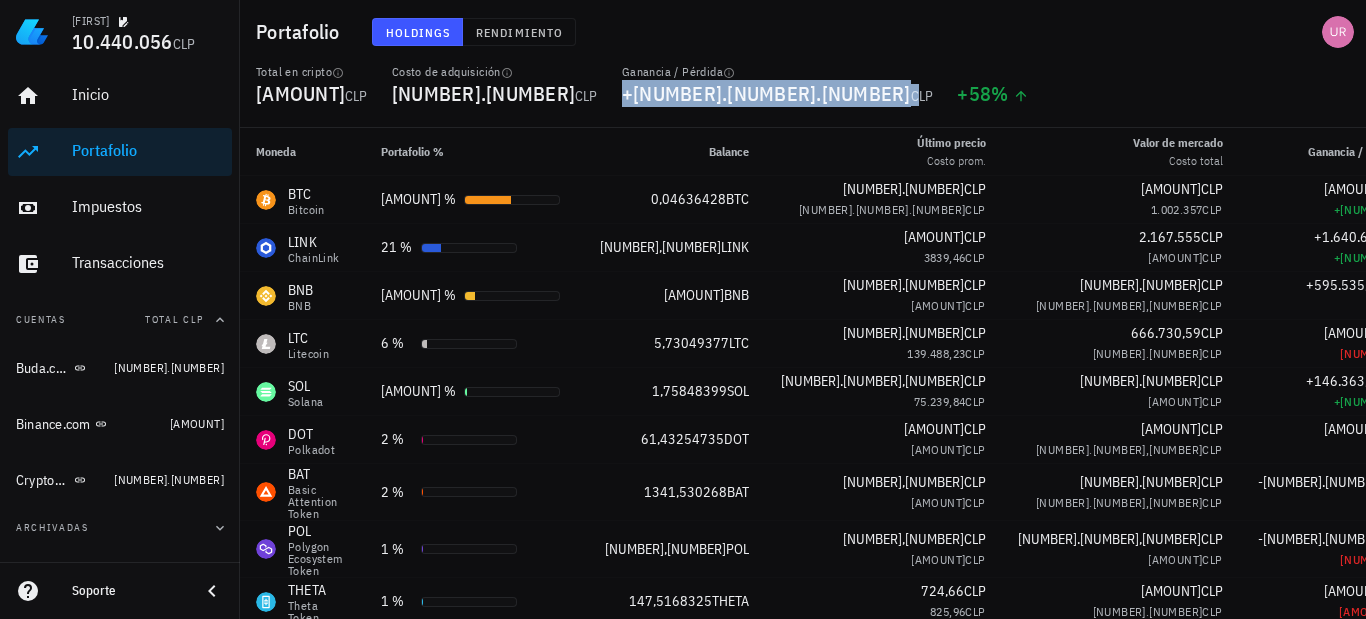 drag, startPoint x: 656, startPoint y: 96, endPoint x: 567, endPoint y: 96, distance: 89 